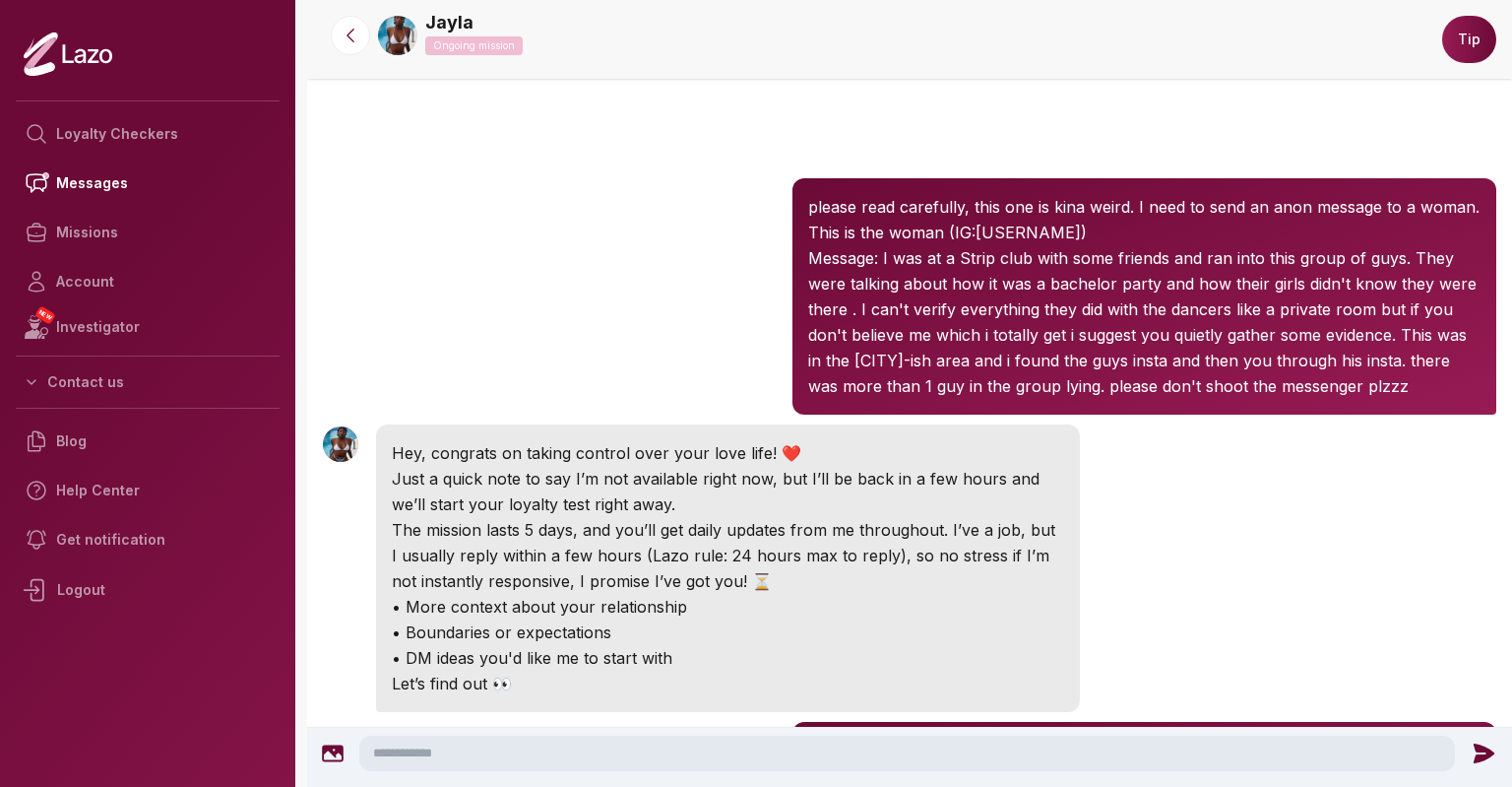 scroll, scrollTop: 0, scrollLeft: 0, axis: both 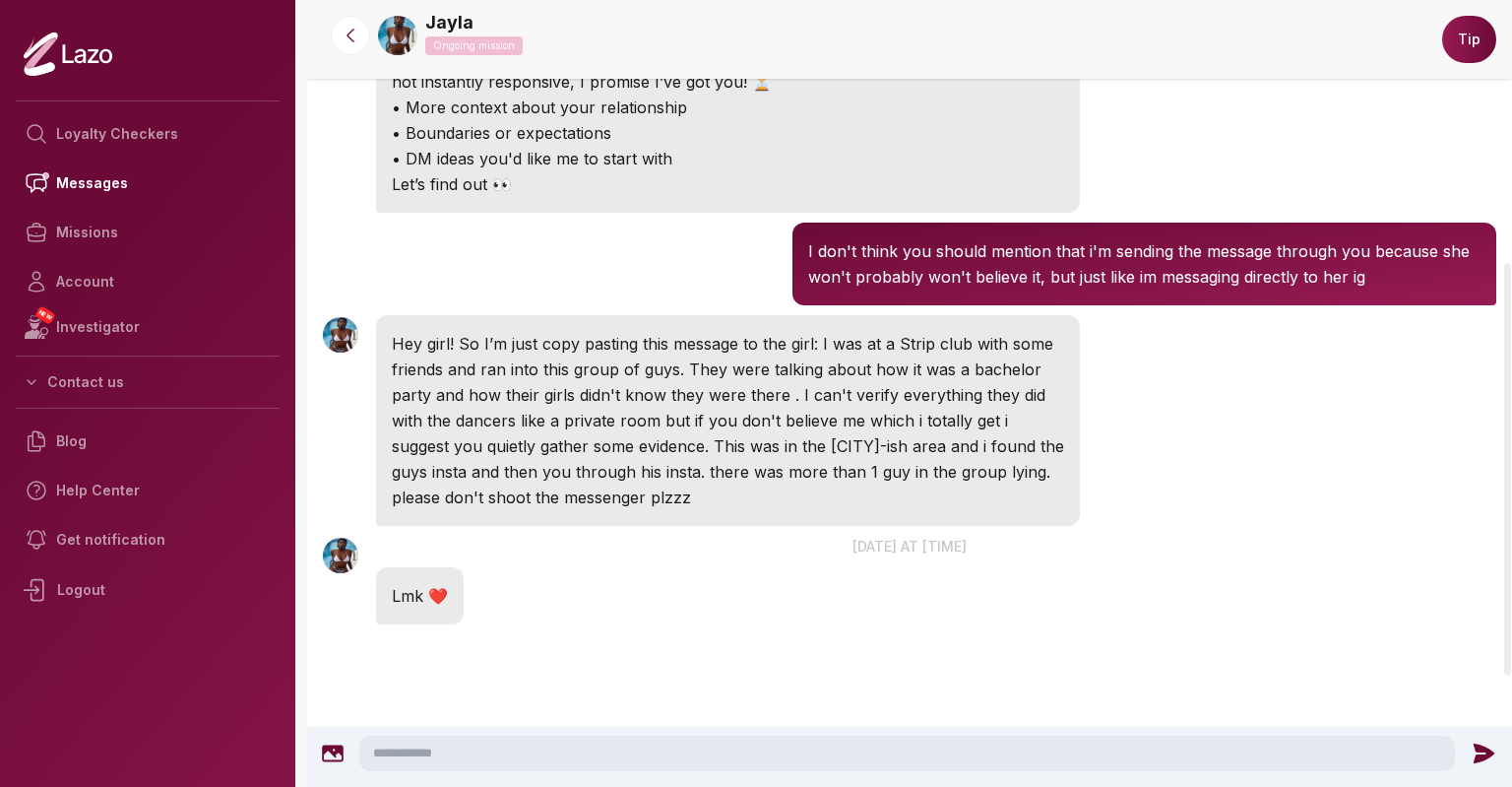 click at bounding box center [907, 754] 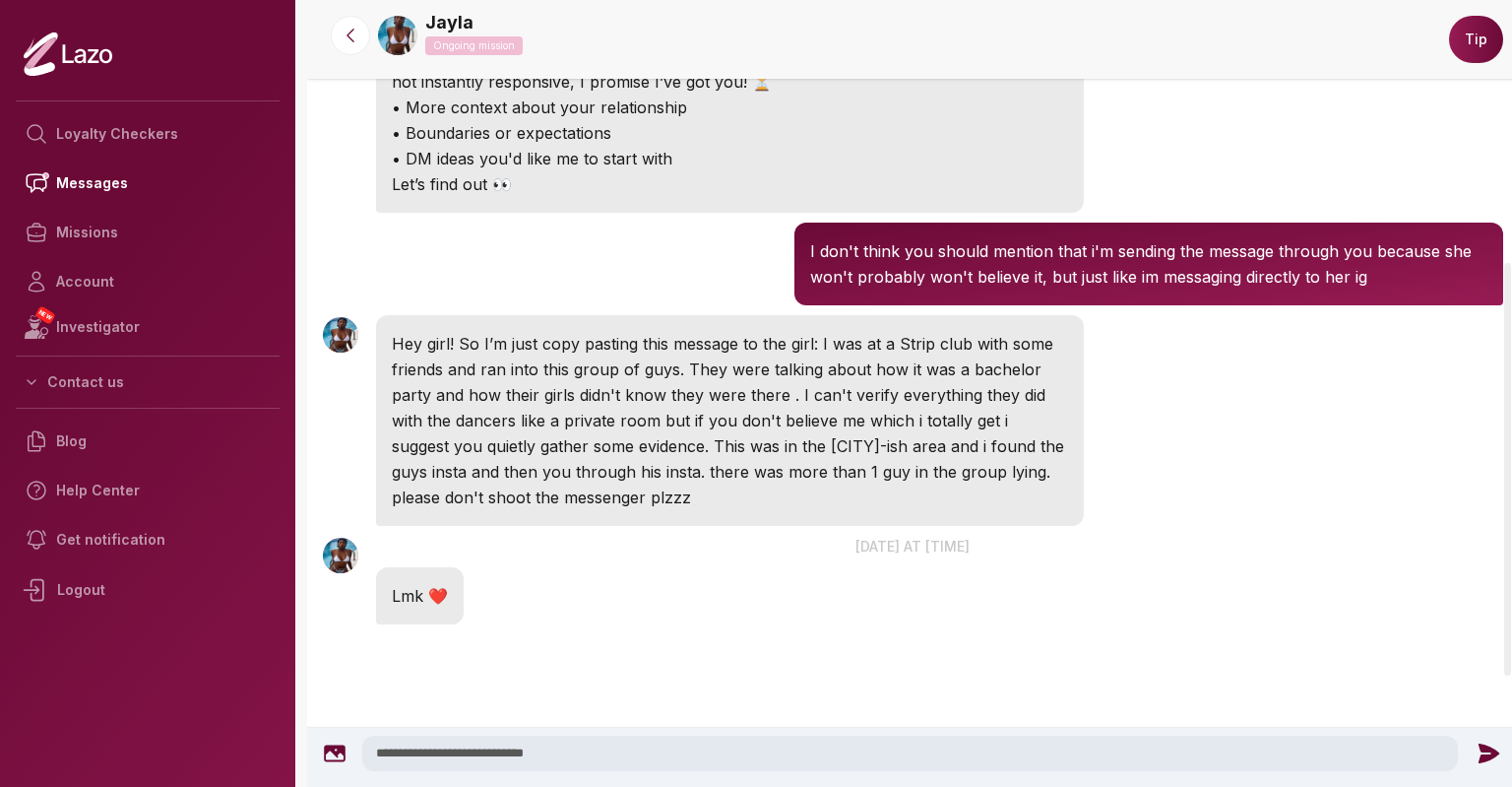 type on "**********" 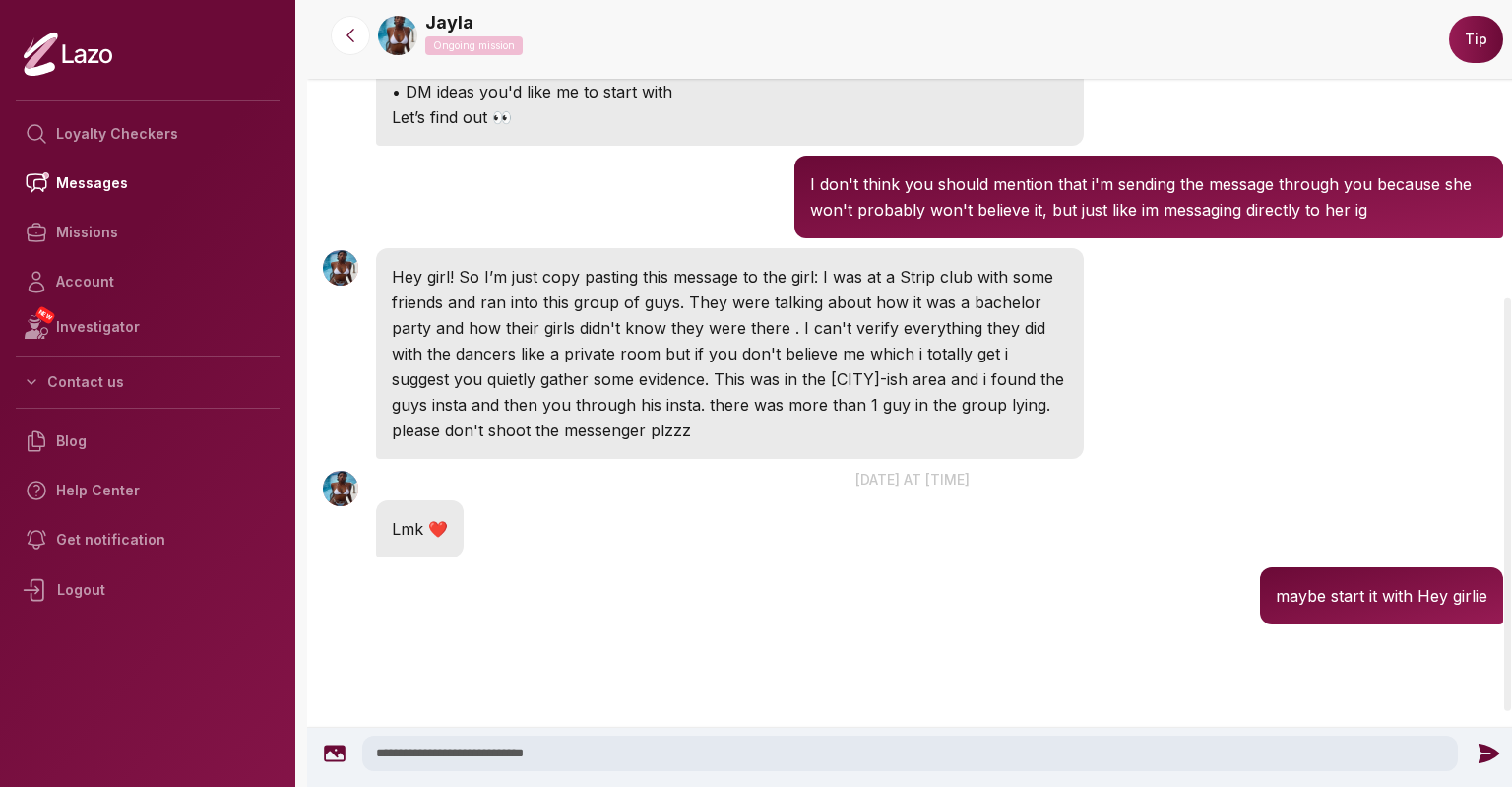 click on "**********" at bounding box center (913, 757) 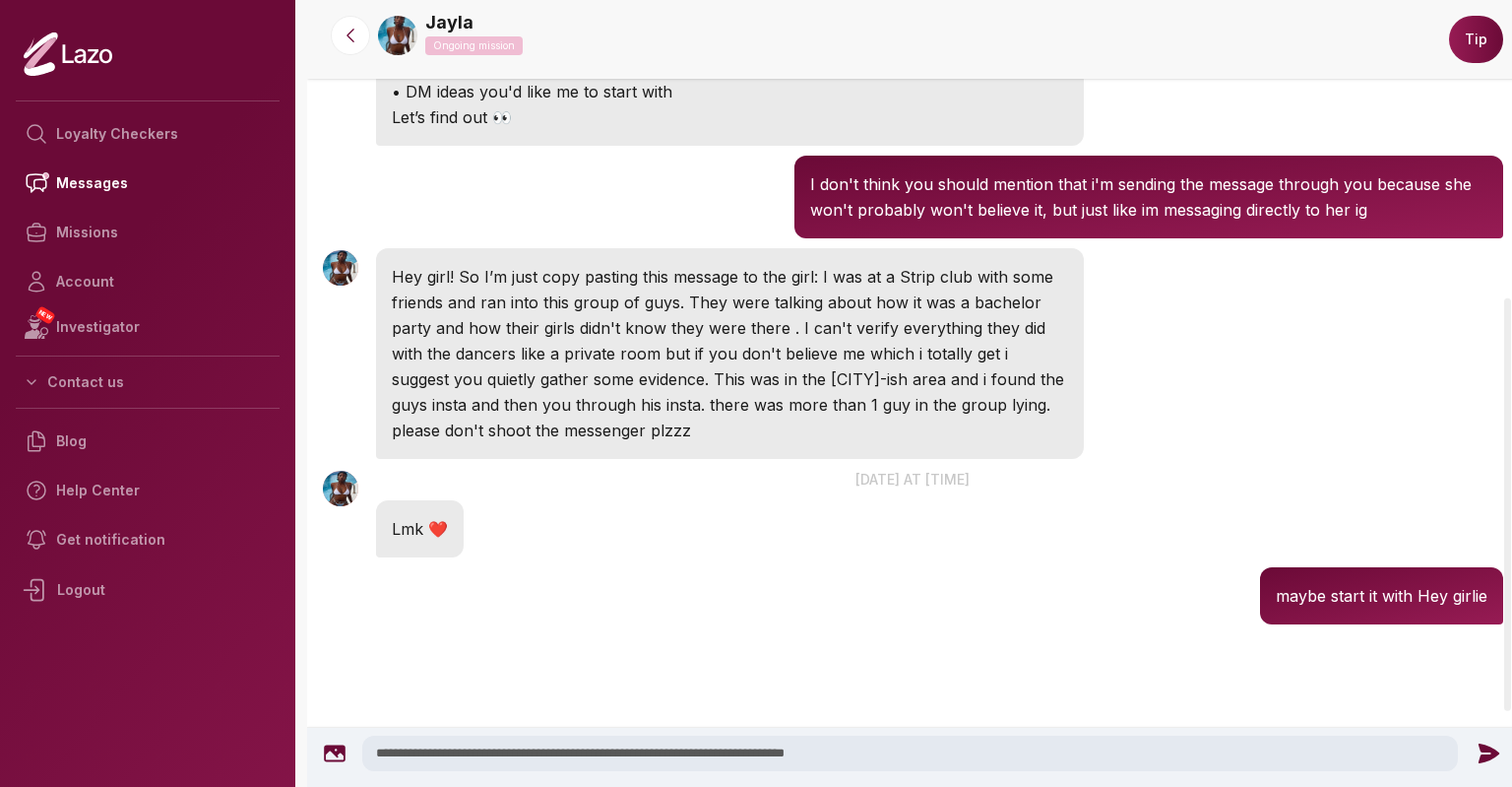 type on "**********" 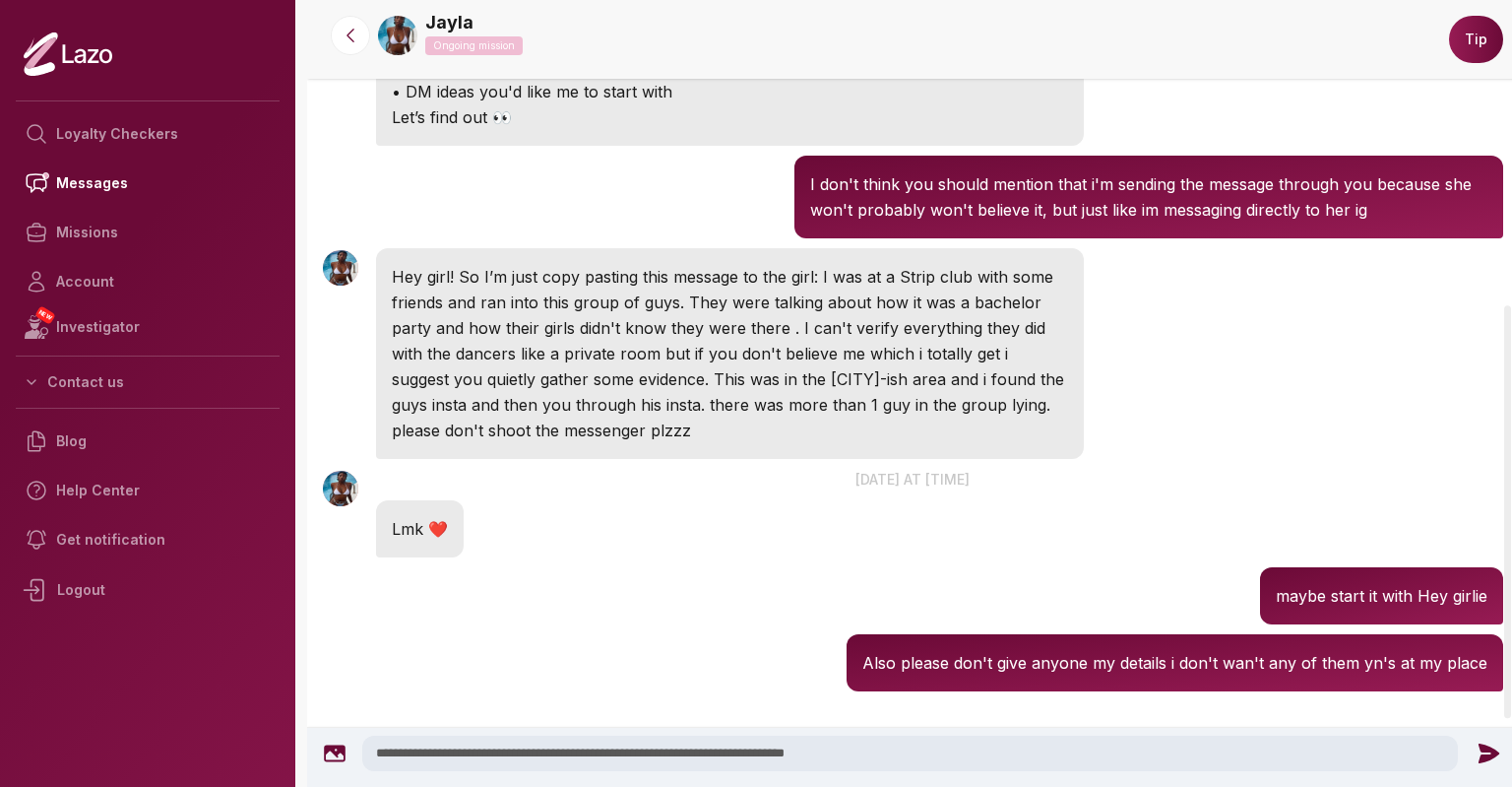 scroll, scrollTop: 633, scrollLeft: 0, axis: vertical 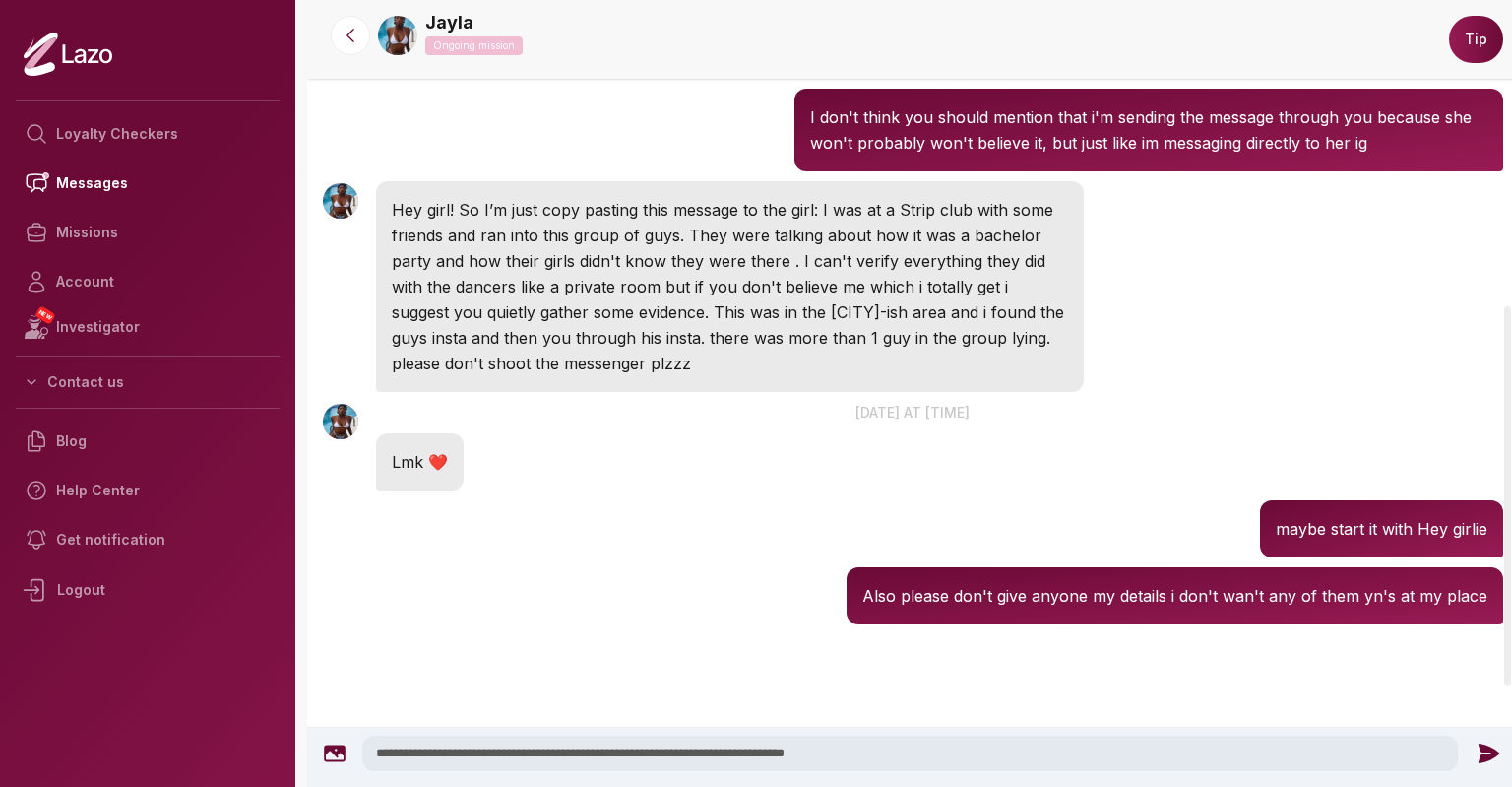 click on "**********" at bounding box center [910, 754] 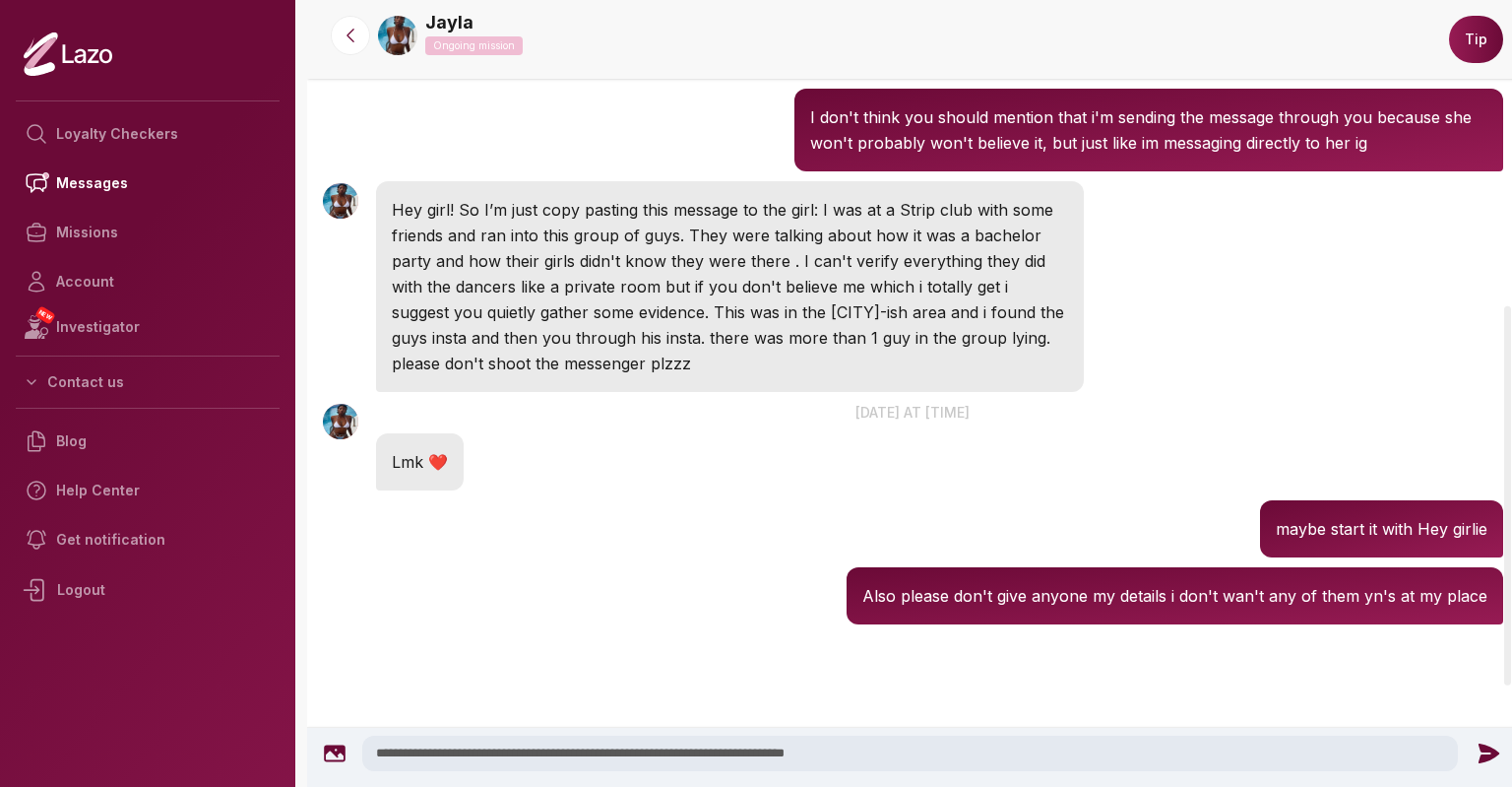 click on "Jayla  8:59 AM Hey girl! So I’m just copy pasting this message to the girl: I was at a Strip club with some friends and ran into this group of guys. They were talking about how it was a bachelor party and how their girls didn't know they were there . I can't verify everything they did with the dancers like a private room but if you don't believe me which i totally get i suggest you quietly gather some evidence. This was in the orlando-ish area and i found the guys insta and then you through his insta. there was more than 1 guy in the group lying. please don't shoot the messenger plzzz" at bounding box center (913, 287) 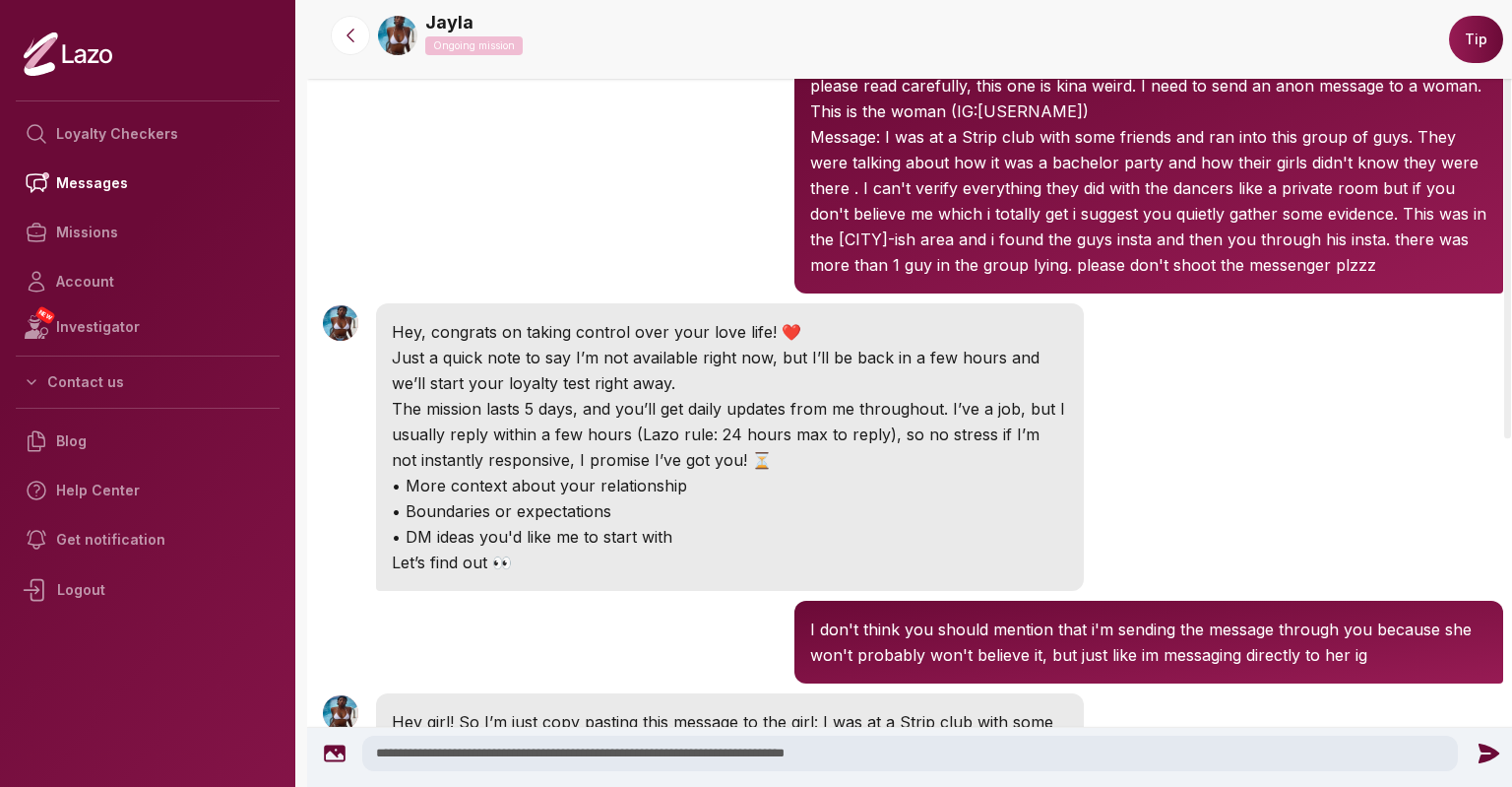 scroll, scrollTop: 82, scrollLeft: 0, axis: vertical 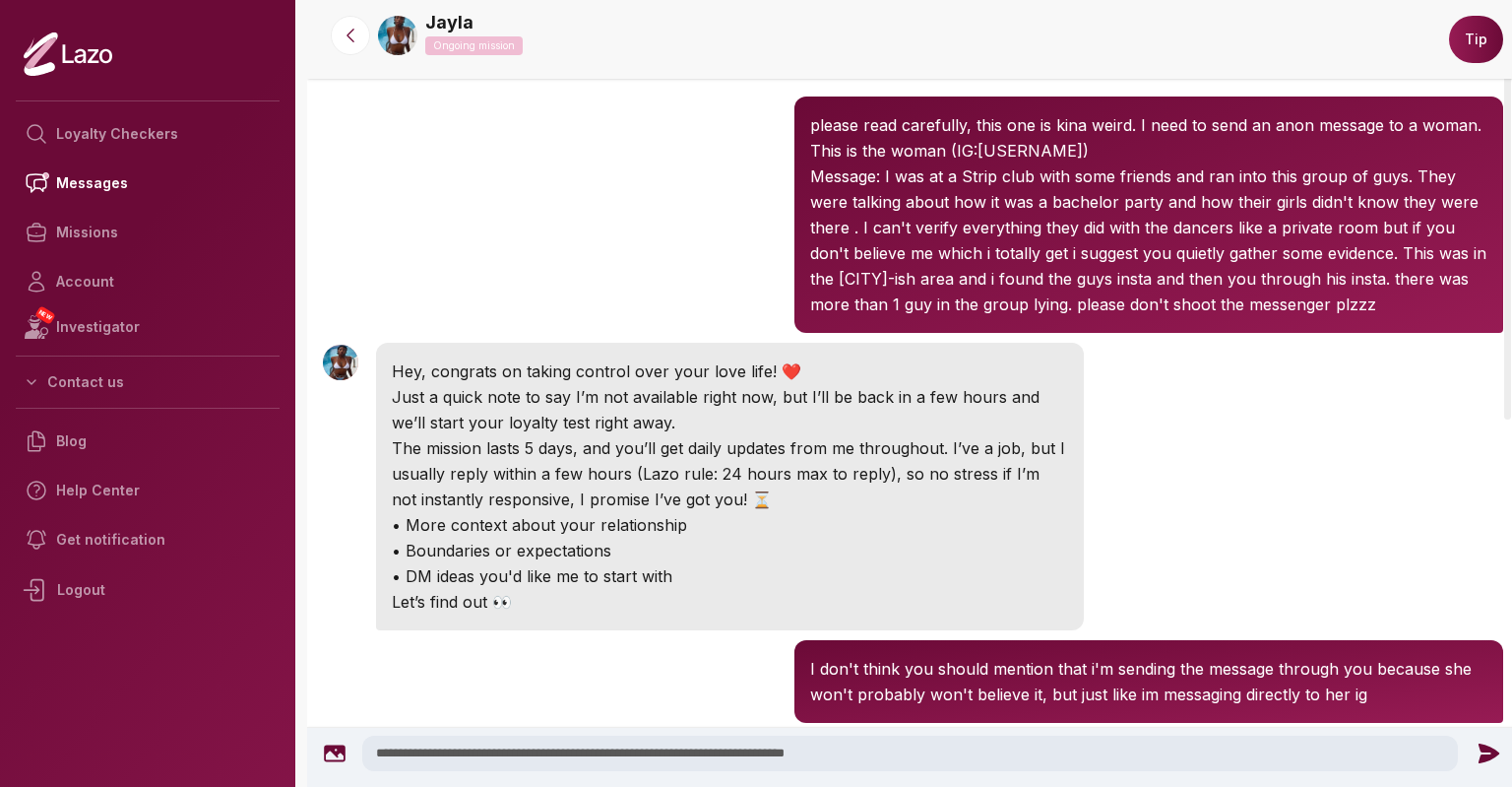 drag, startPoint x: 885, startPoint y: 172, endPoint x: 1424, endPoint y: 302, distance: 554.45559 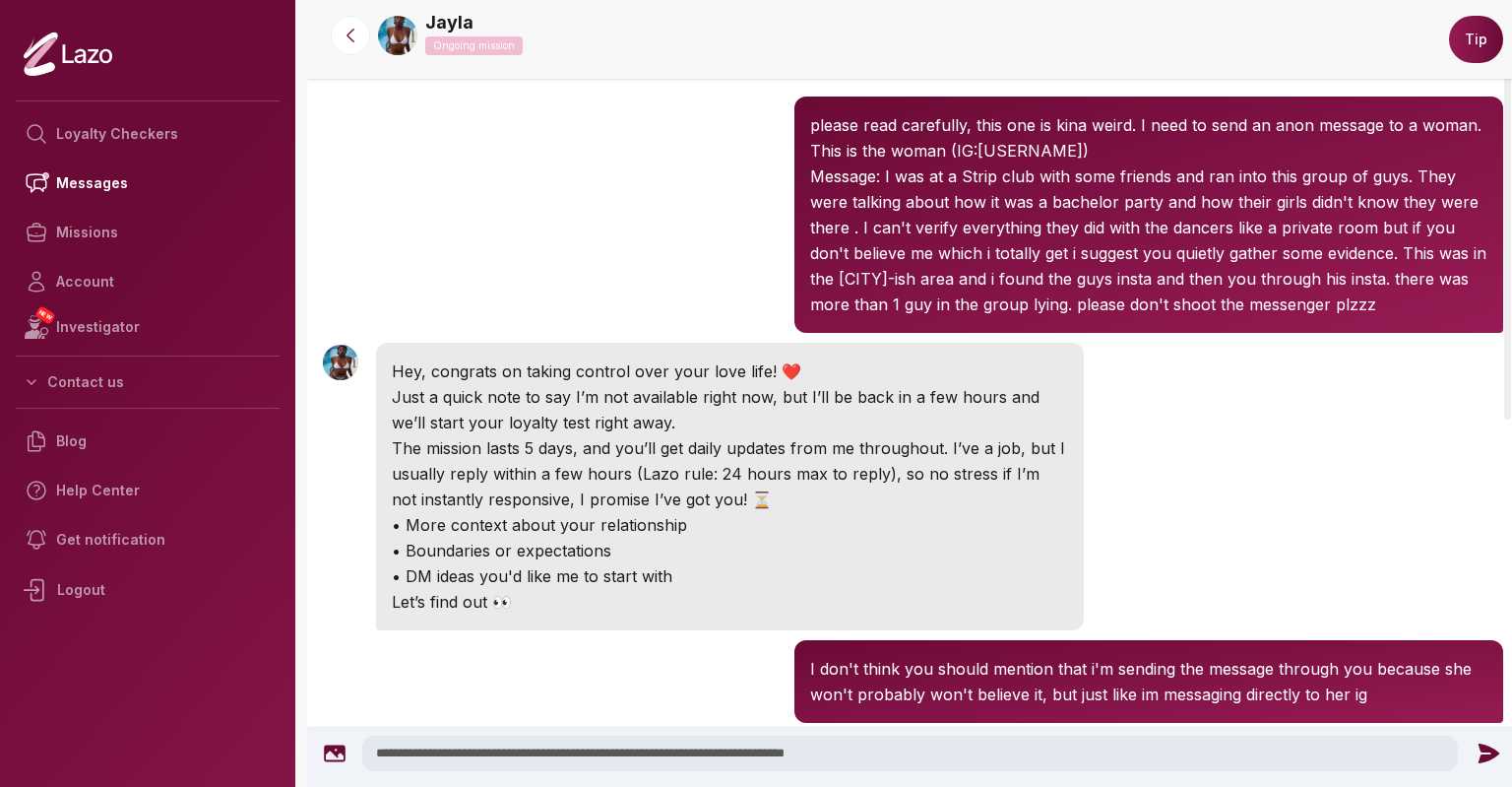 click on "Jayla  8:01 AM Hey, congrats on taking control over your love life! ❤️         Just a quick note to say I’m not available right now, but I’ll be back in a few hours and we’ll start your loyalty test right away.                  The mission lasts 5 days, and you’ll get daily updates from me throughout. I’ve a job, but I usually reply within a few hours (Lazo rule: 24 hours max to reply), so no stress if I’m not instantly responsive, I promise I’ve got you! ⏳         • More context about your relationship         • Boundaries or expectations         • DM ideas you'd like me to start with         Let’s find out 👀" at bounding box center [913, 487] 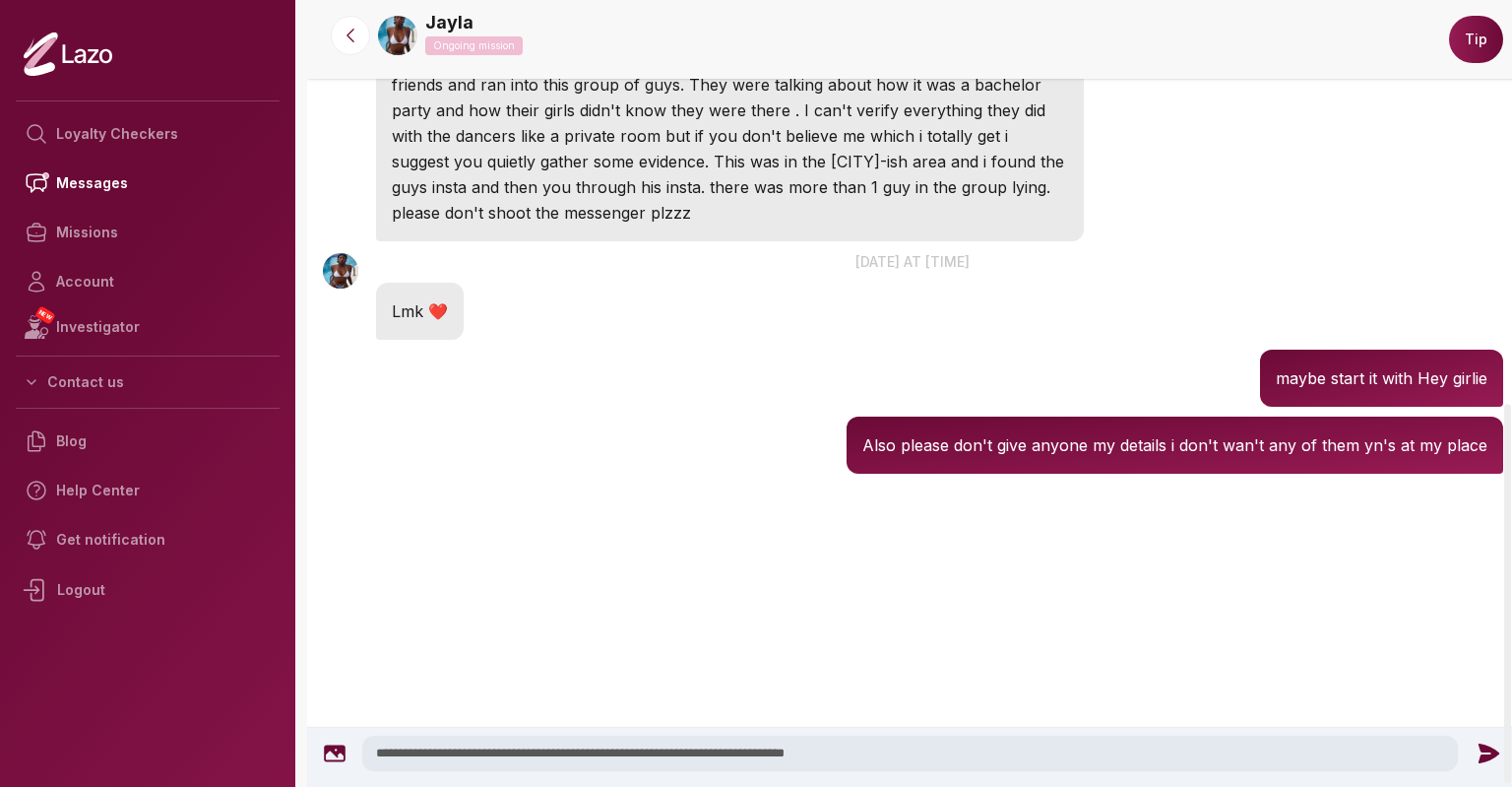 scroll, scrollTop: 843, scrollLeft: 0, axis: vertical 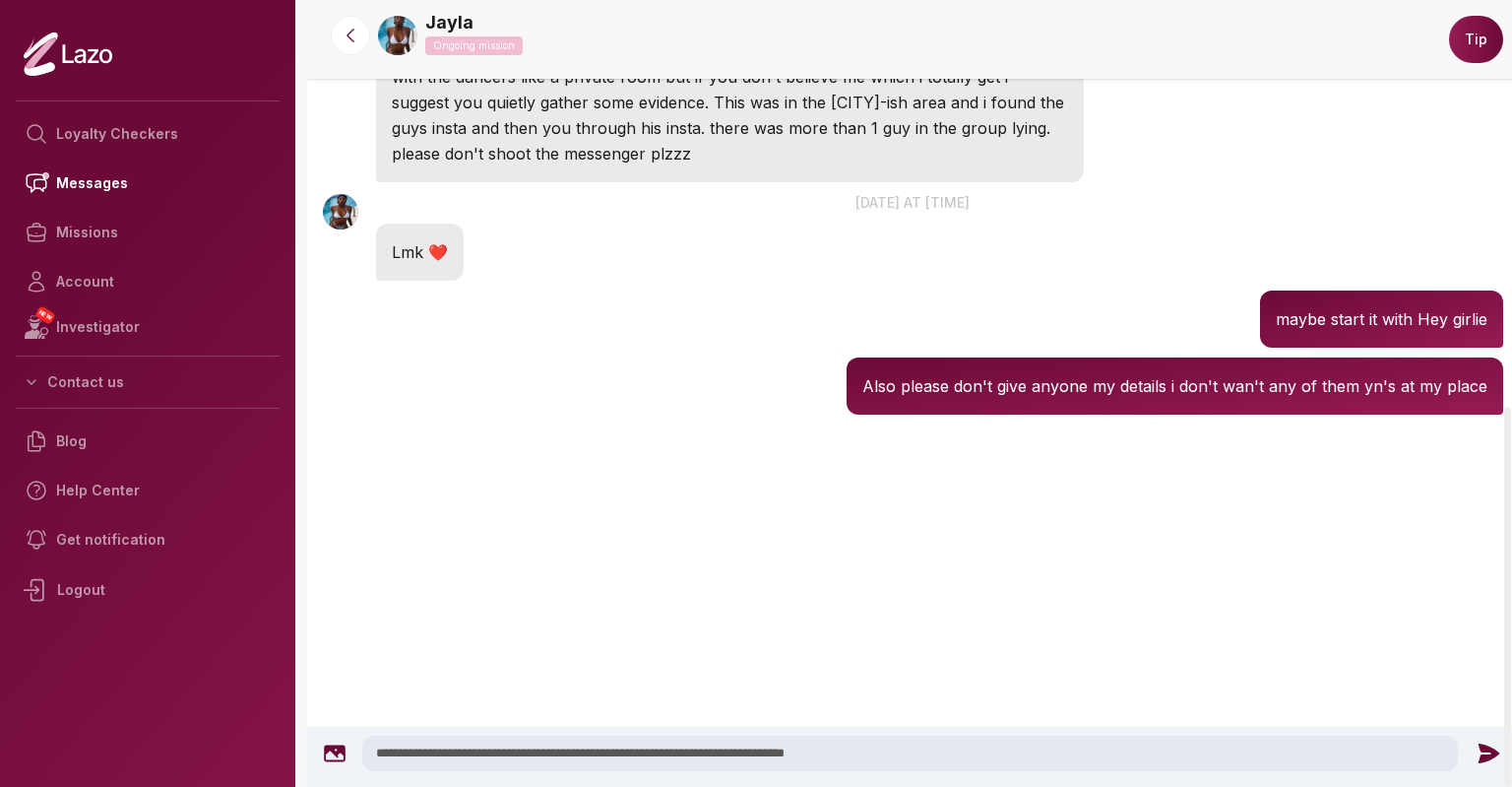 click on "**********" at bounding box center (910, 754) 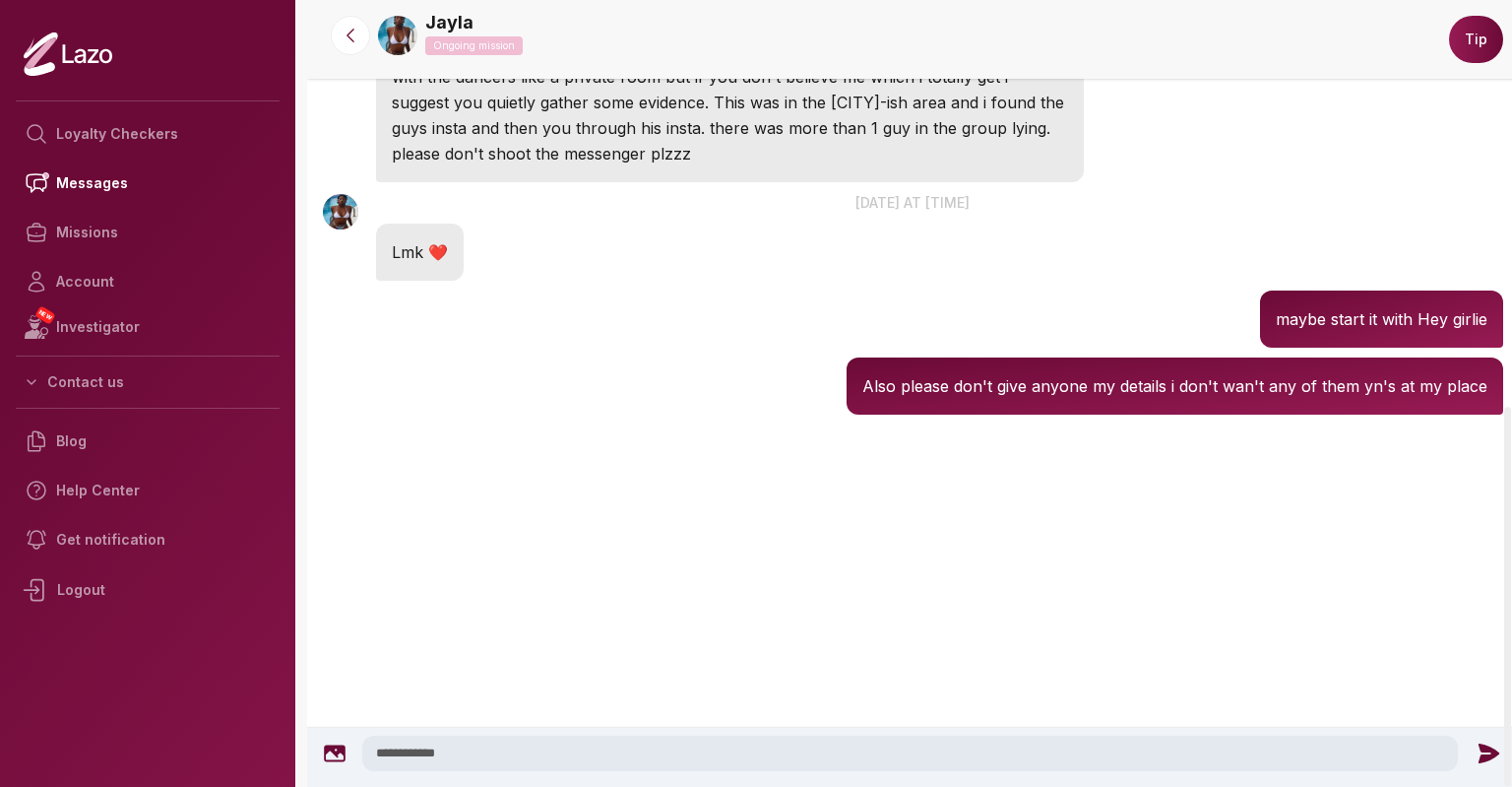 paste on "**********" 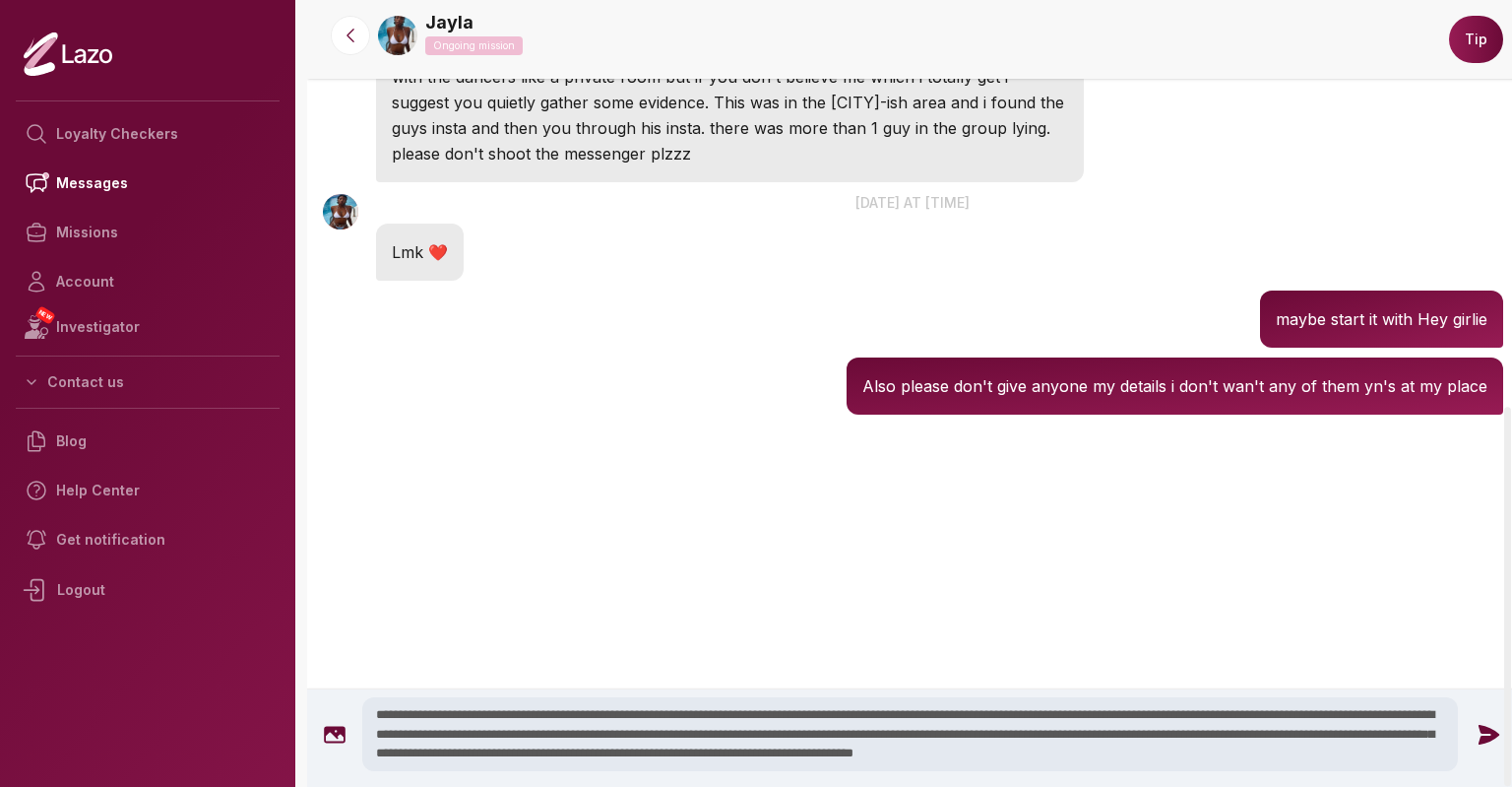 click on "**********" at bounding box center [910, 734] 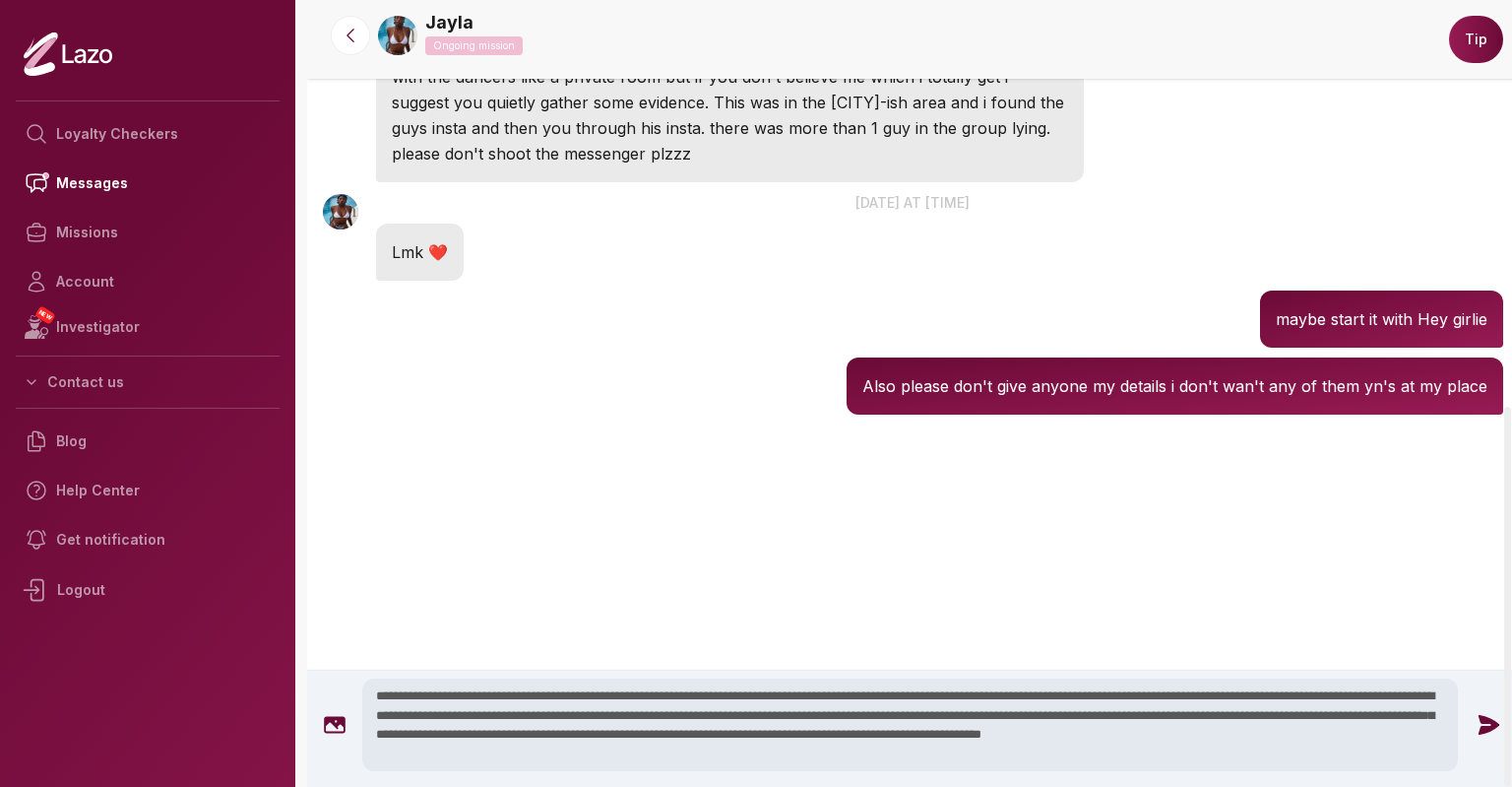 click on "**********" at bounding box center (910, 725) 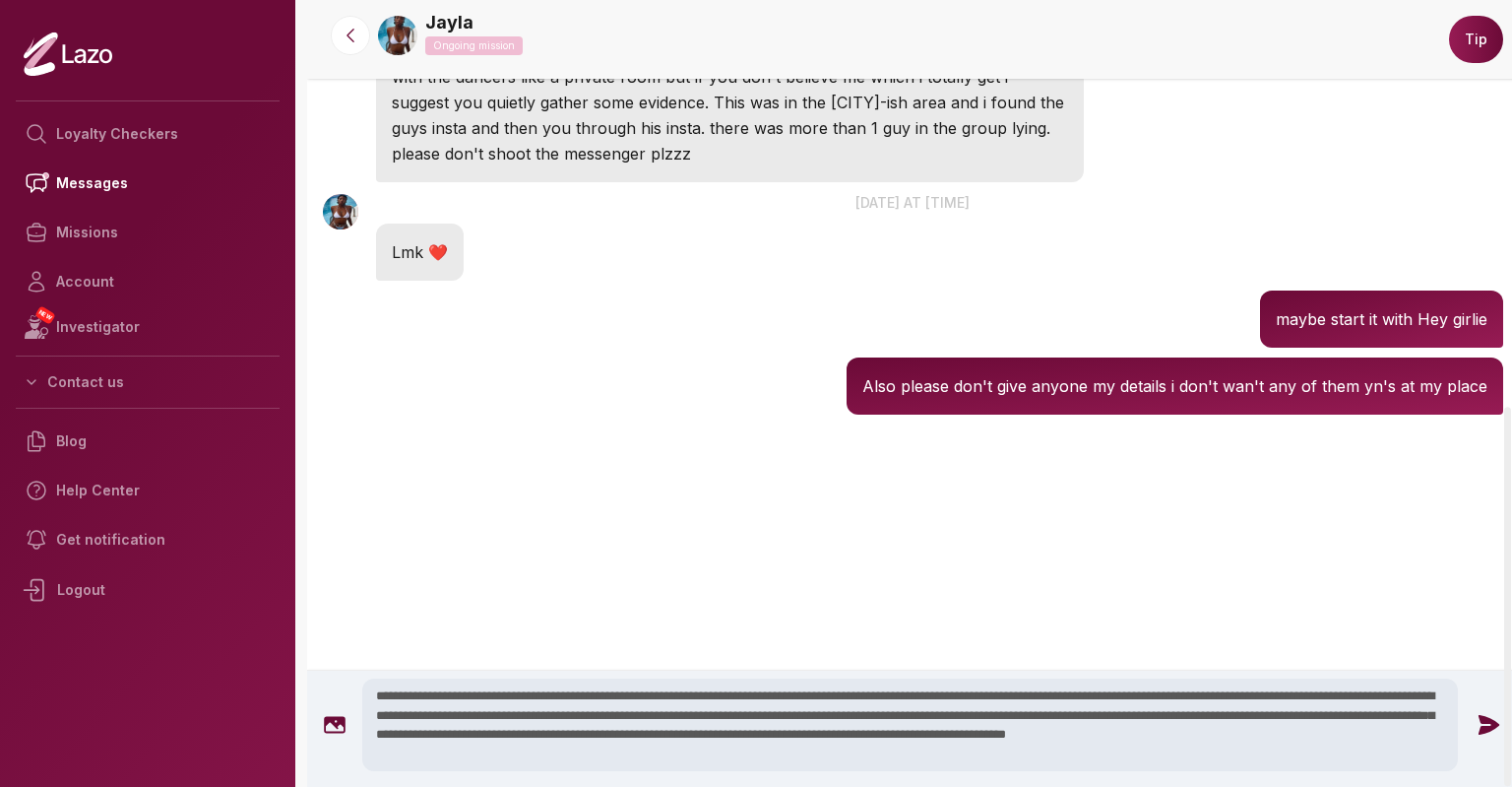 click on "**********" at bounding box center (910, 725) 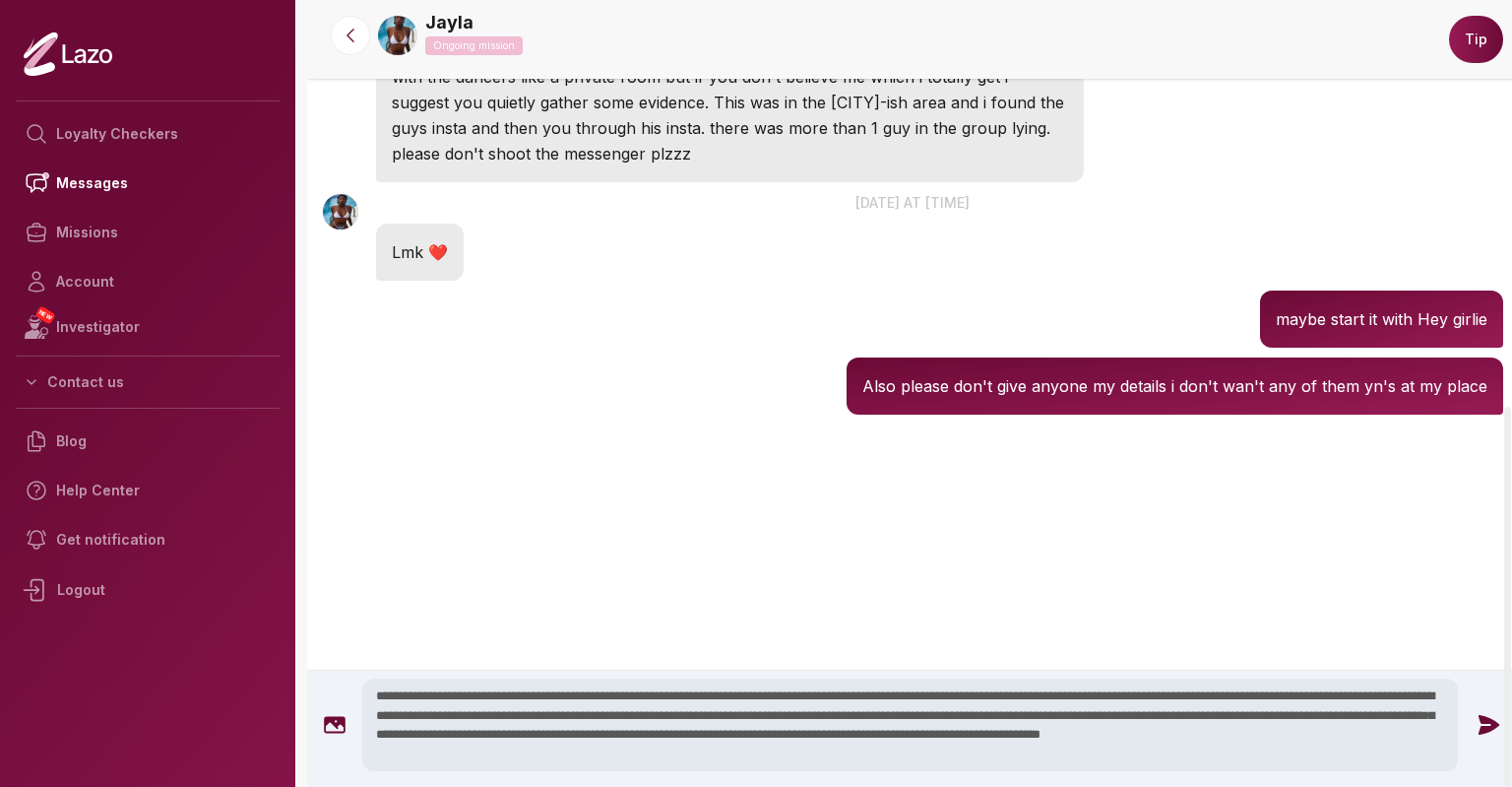 click on "**********" at bounding box center (910, 725) 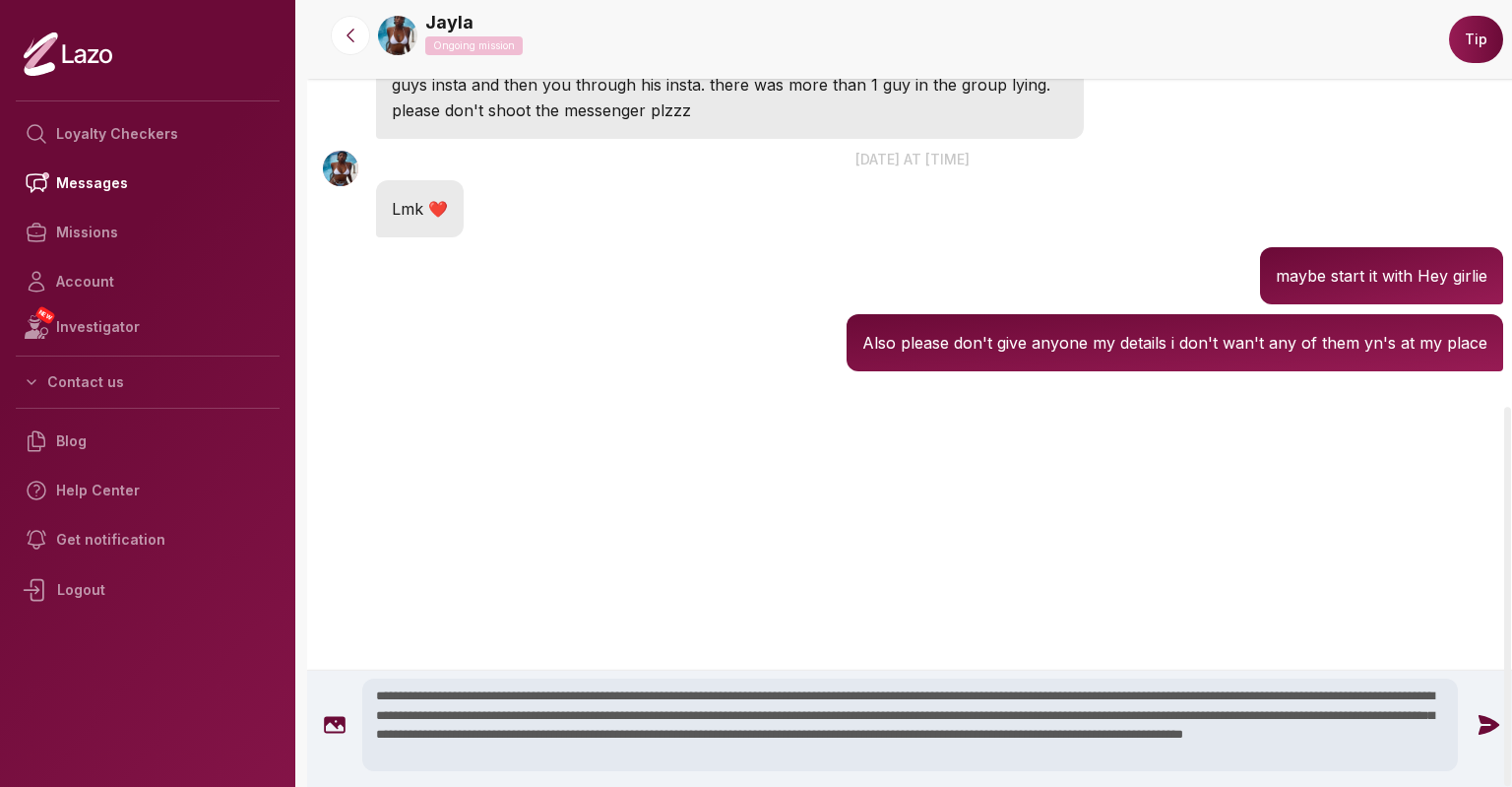 scroll, scrollTop: 899, scrollLeft: 0, axis: vertical 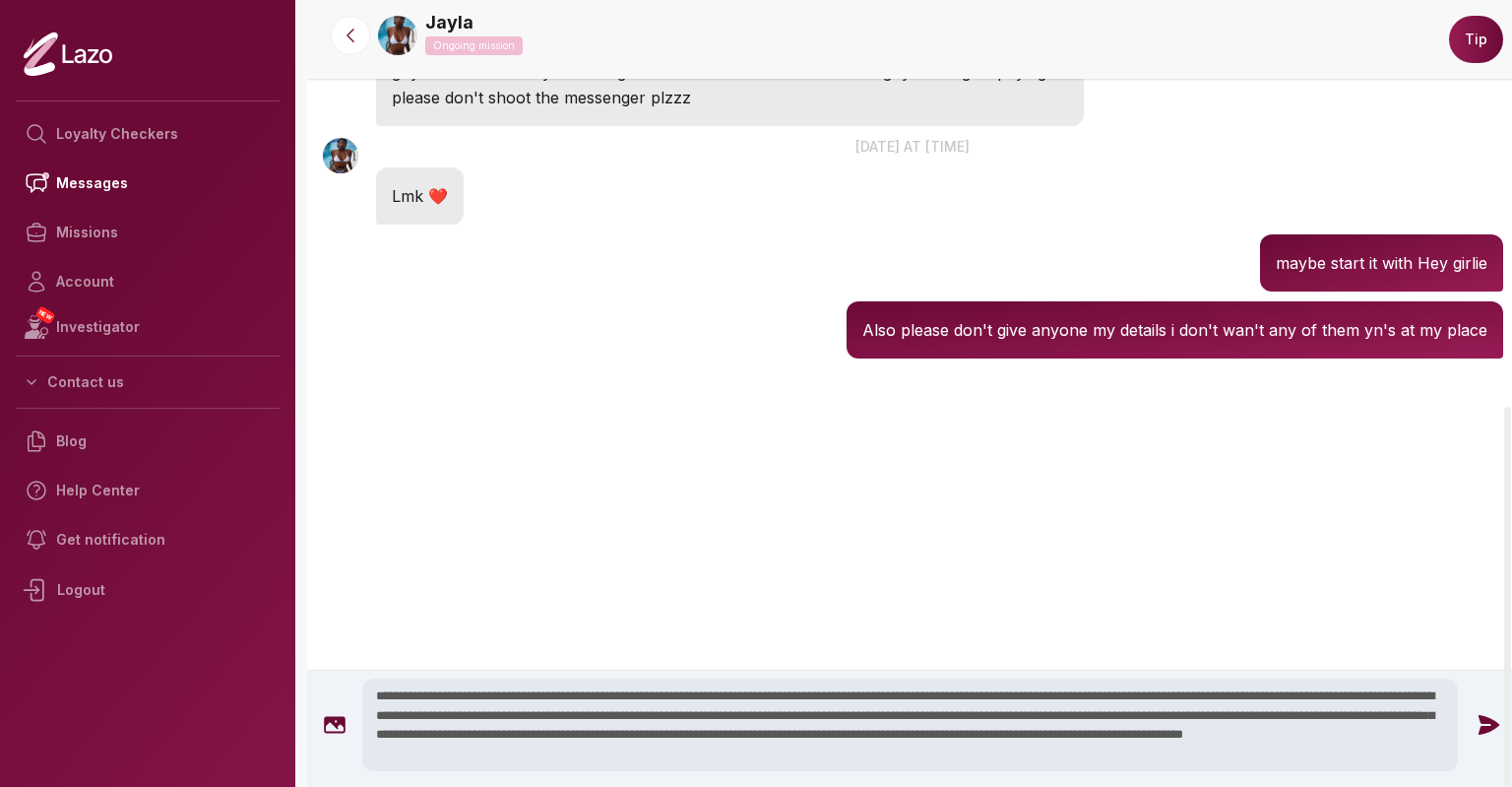drag, startPoint x: 1509, startPoint y: 590, endPoint x: 1511, endPoint y: 645, distance: 55.0364 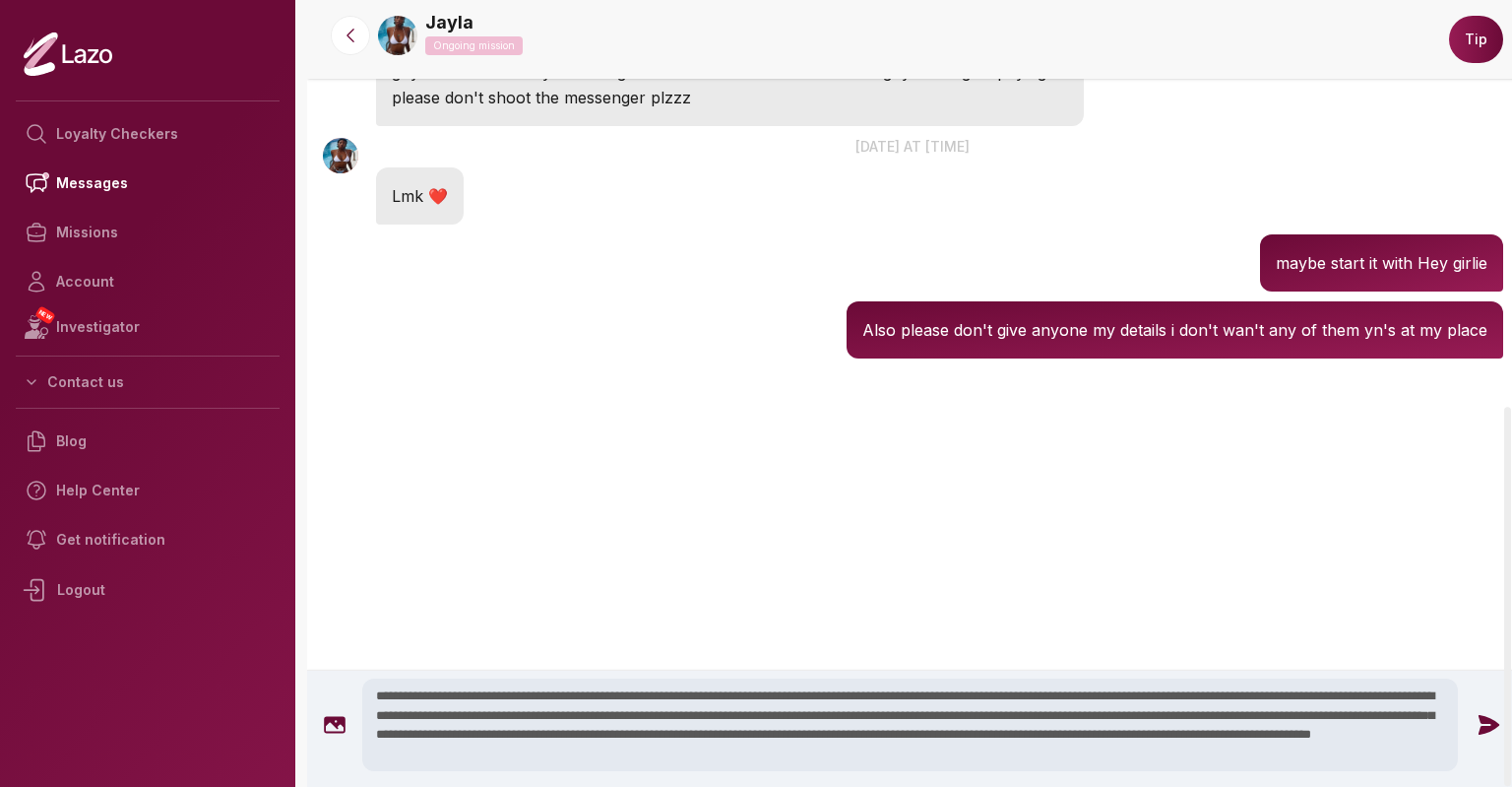 scroll, scrollTop: 0, scrollLeft: 0, axis: both 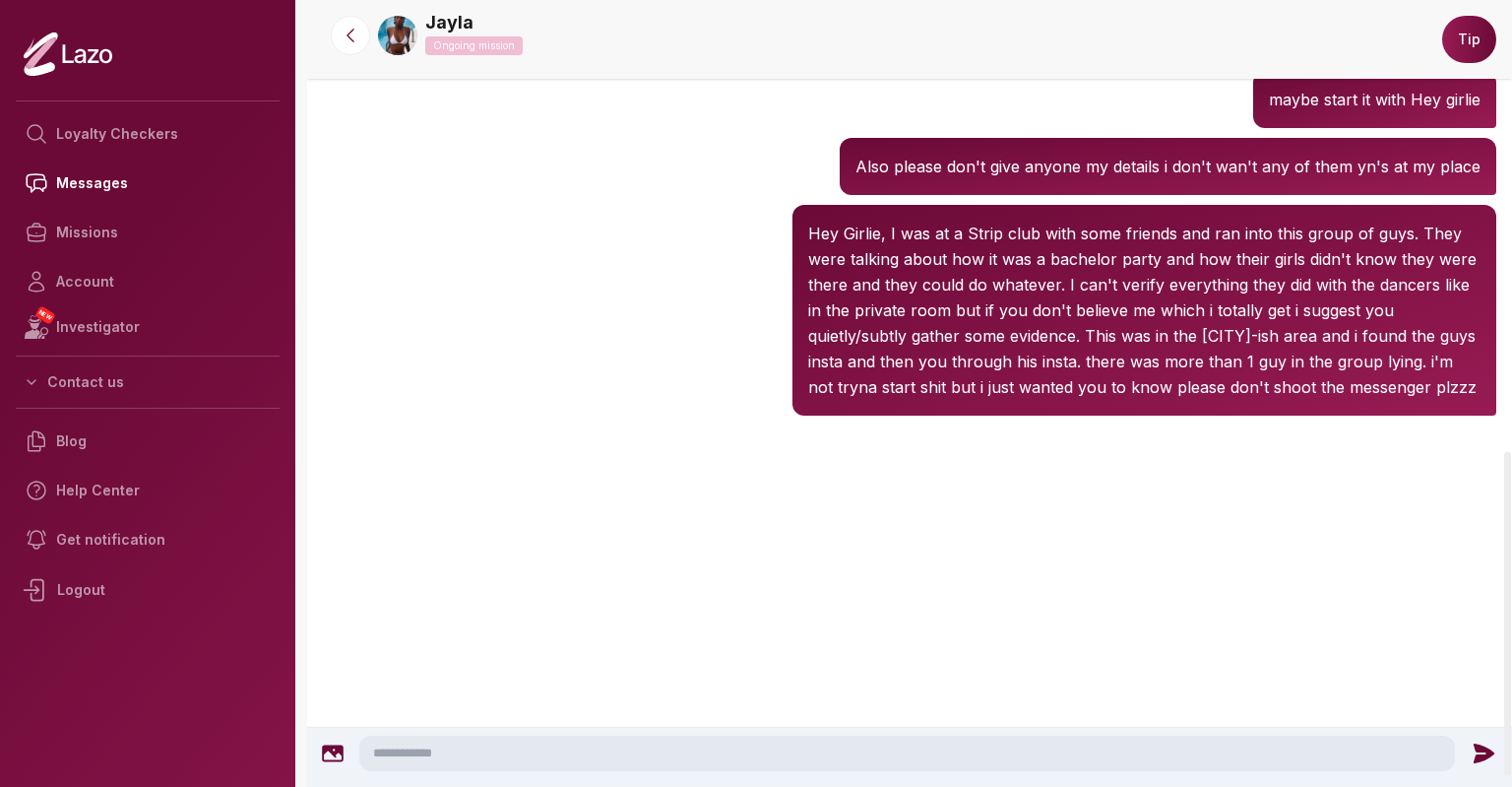drag, startPoint x: 1511, startPoint y: 334, endPoint x: 1511, endPoint y: 719, distance: 385 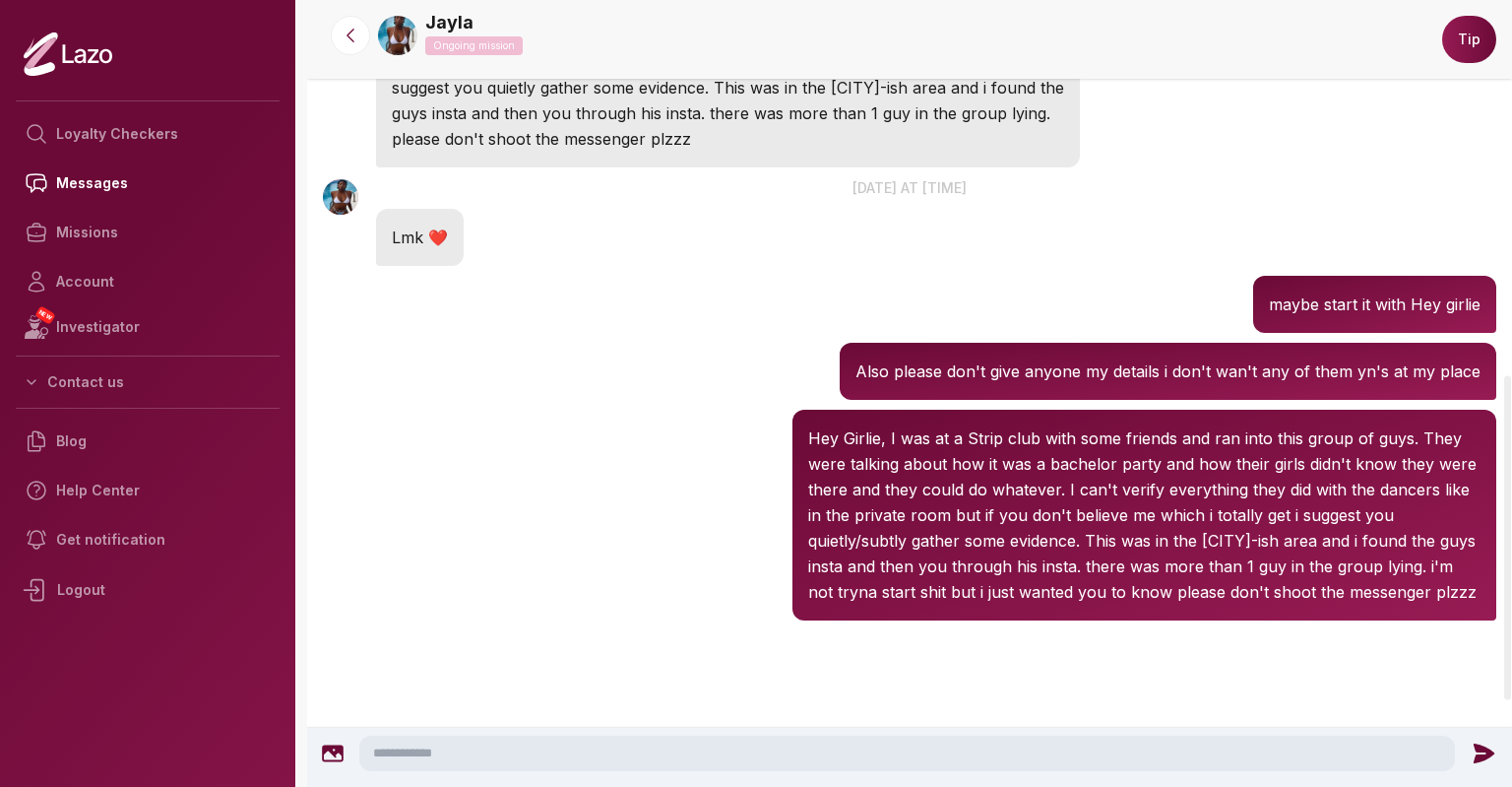 scroll, scrollTop: 910, scrollLeft: 0, axis: vertical 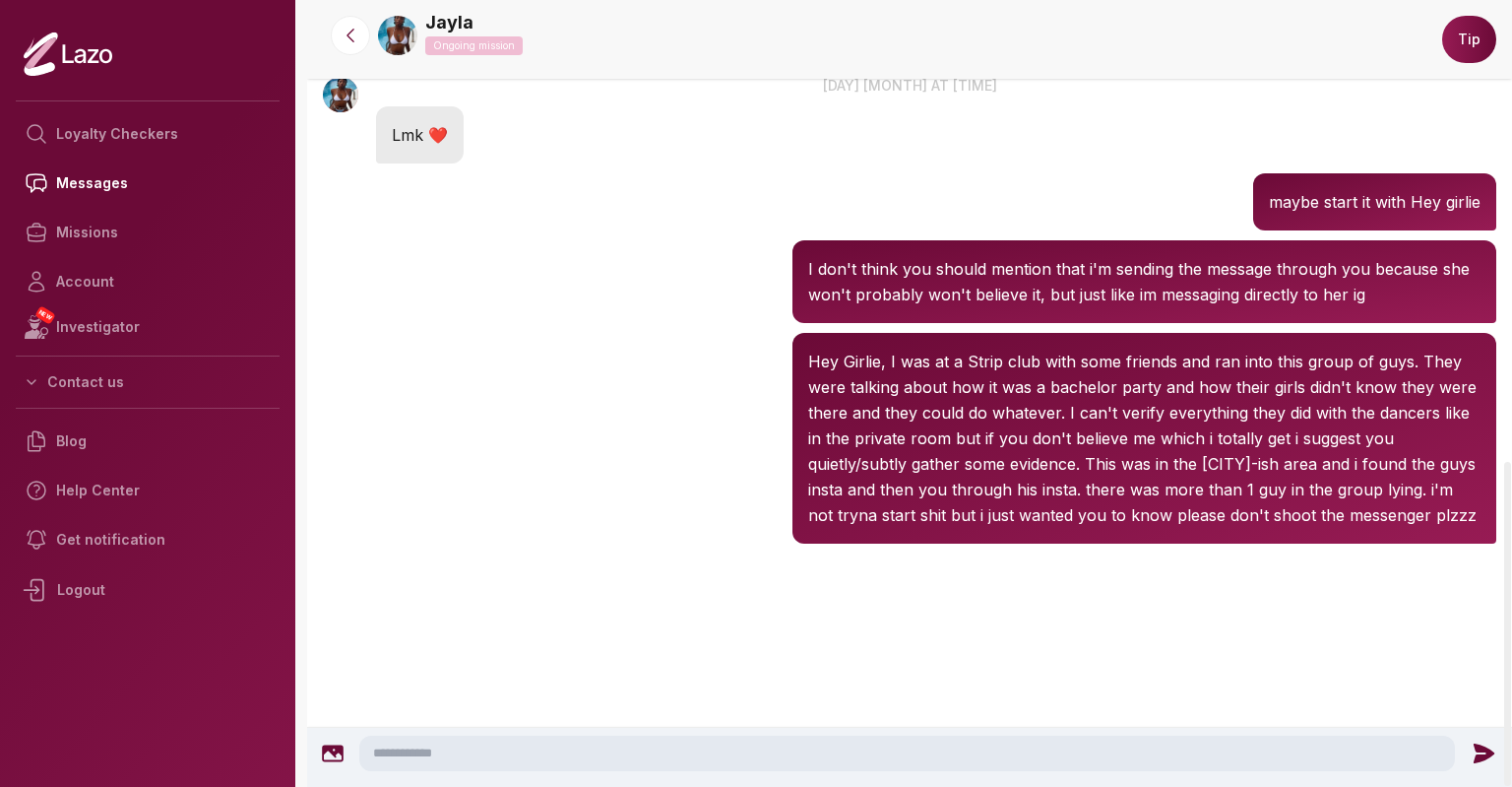 drag, startPoint x: 1511, startPoint y: 210, endPoint x: 1511, endPoint y: 720, distance: 510 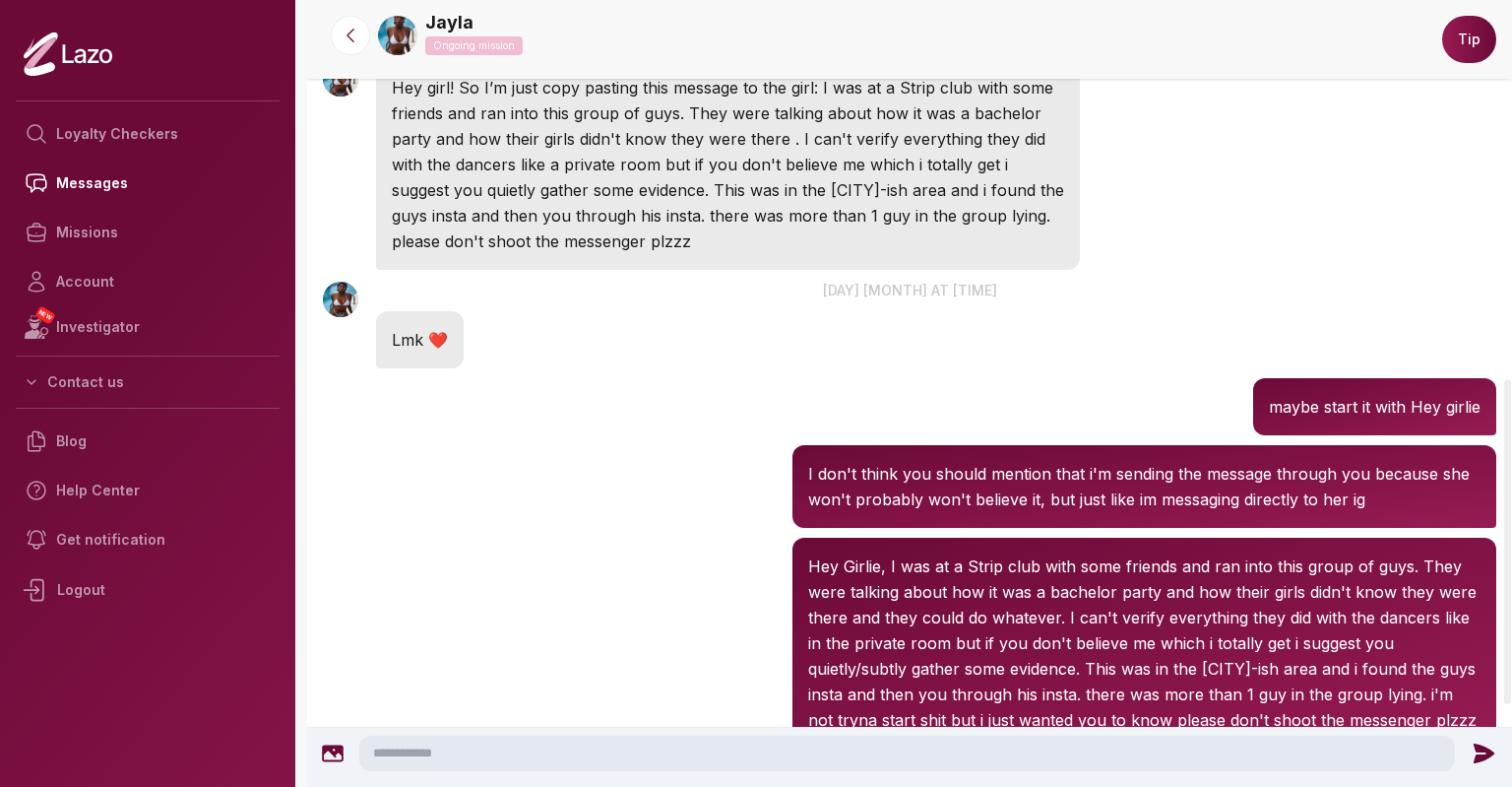 scroll, scrollTop: 910, scrollLeft: 0, axis: vertical 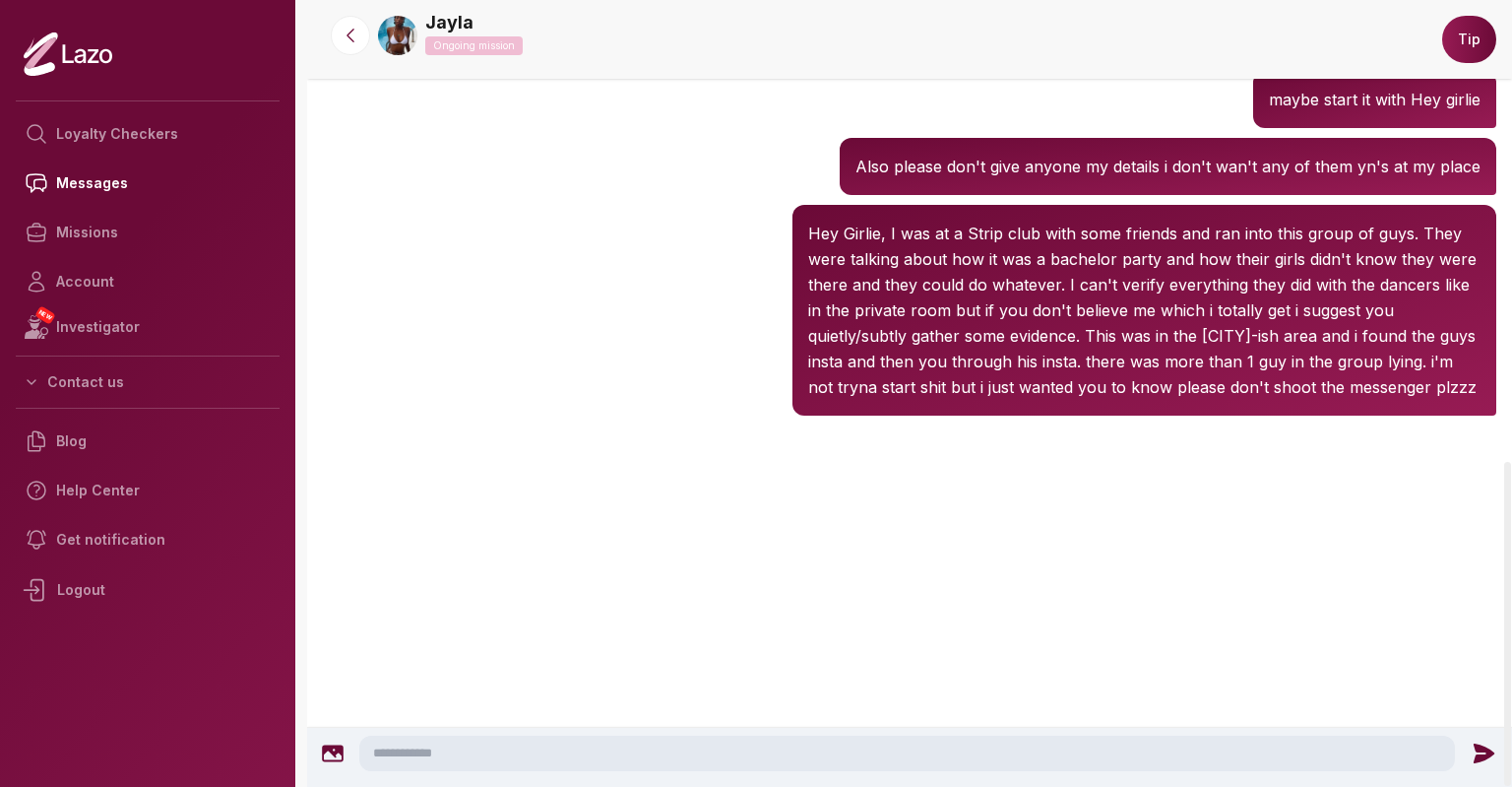 drag, startPoint x: 1508, startPoint y: 150, endPoint x: 1511, endPoint y: 822, distance: 672.0067 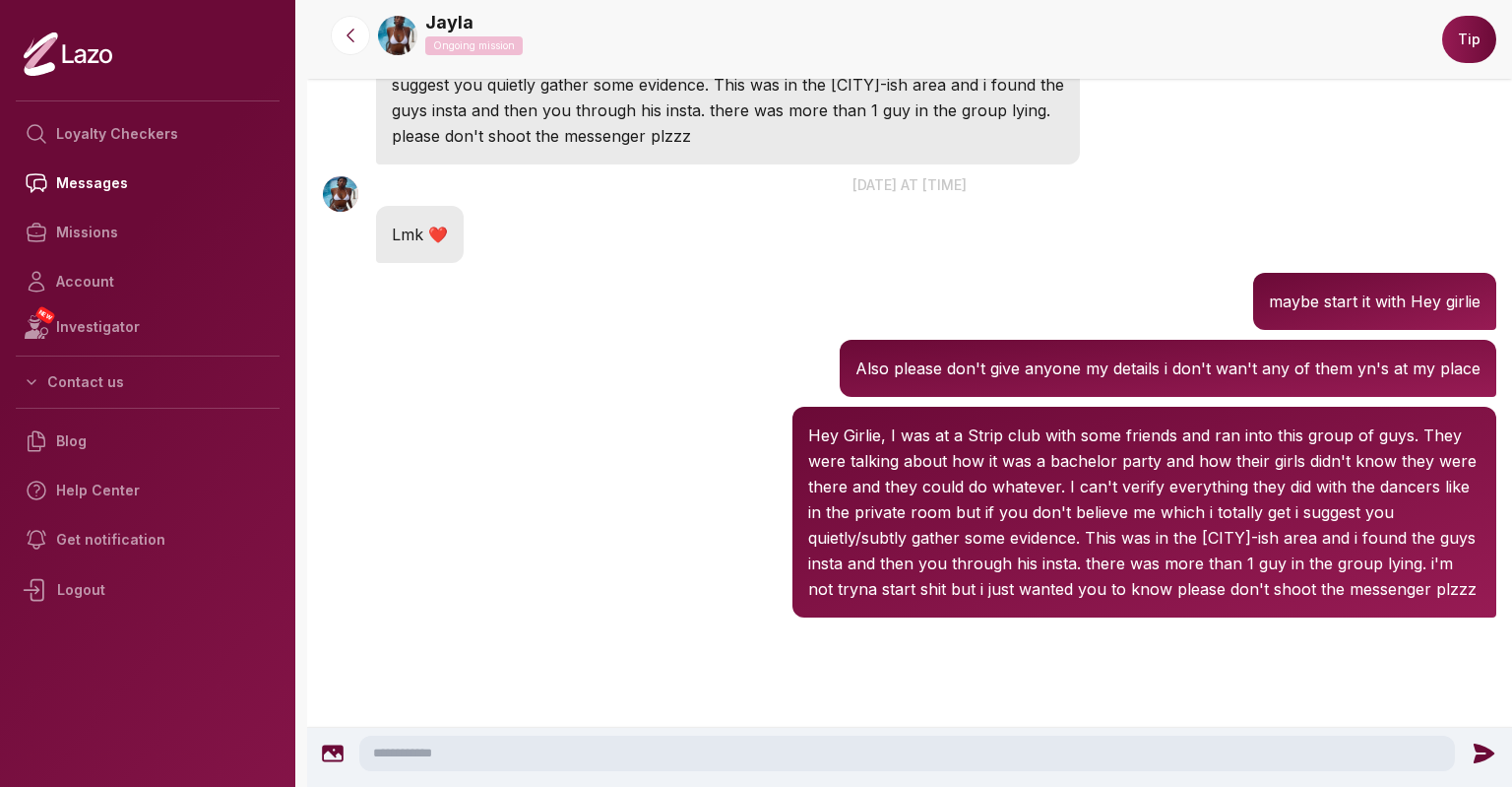 scroll, scrollTop: 910, scrollLeft: 0, axis: vertical 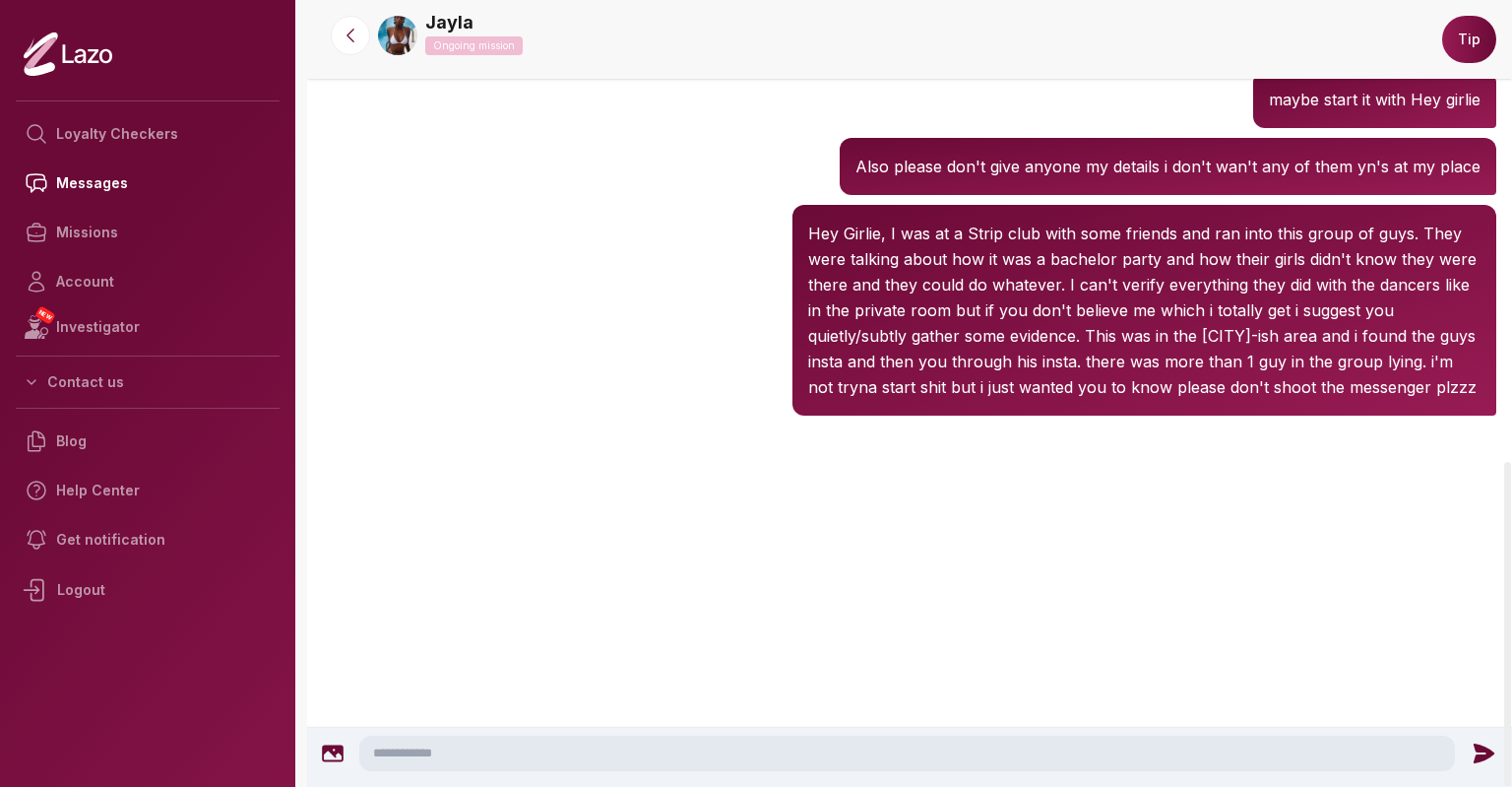 drag, startPoint x: 1511, startPoint y: 310, endPoint x: 1485, endPoint y: 825, distance: 515.6559 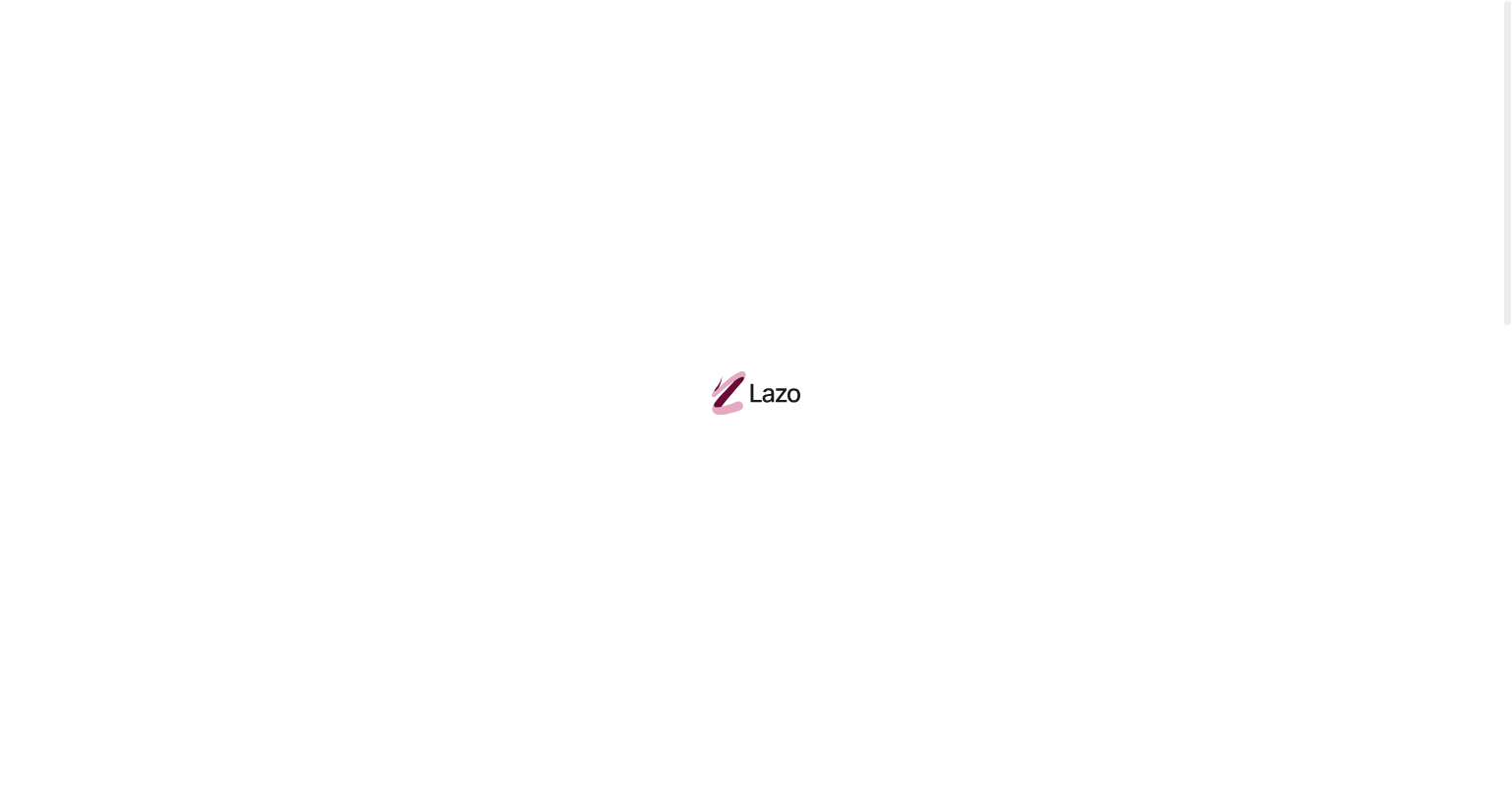 scroll, scrollTop: 0, scrollLeft: 0, axis: both 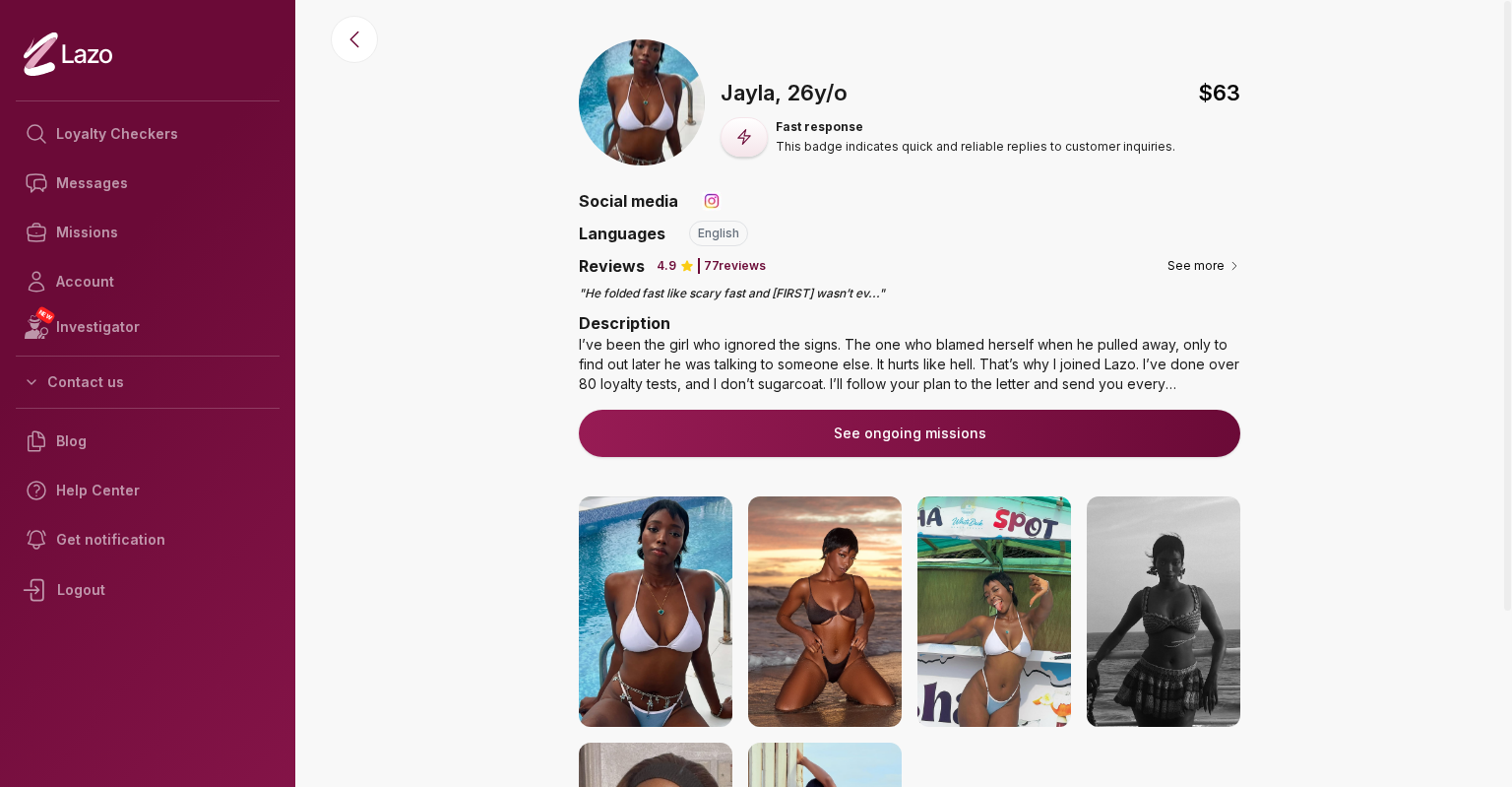 click at bounding box center [712, 201] 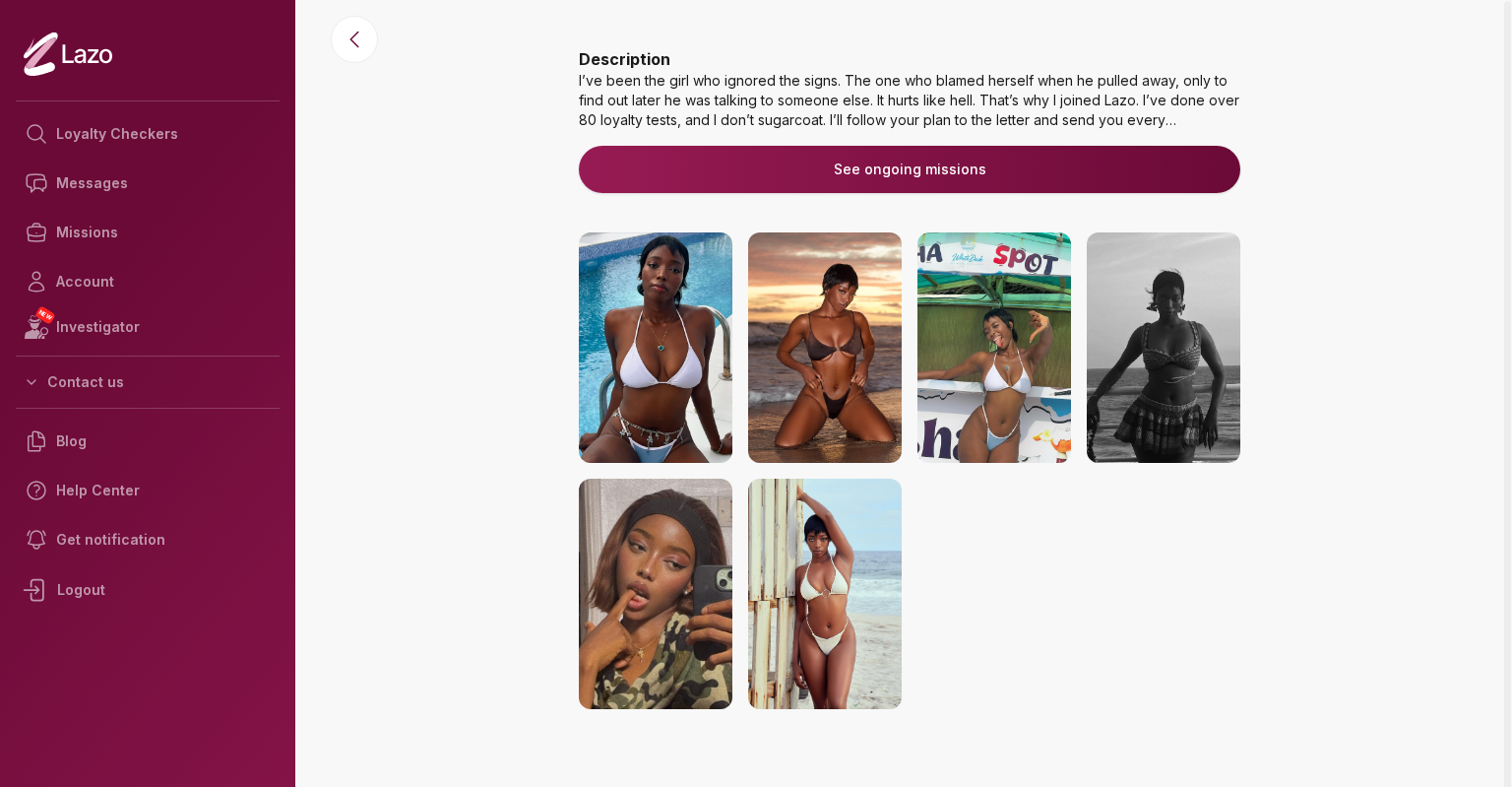 scroll, scrollTop: 295, scrollLeft: 0, axis: vertical 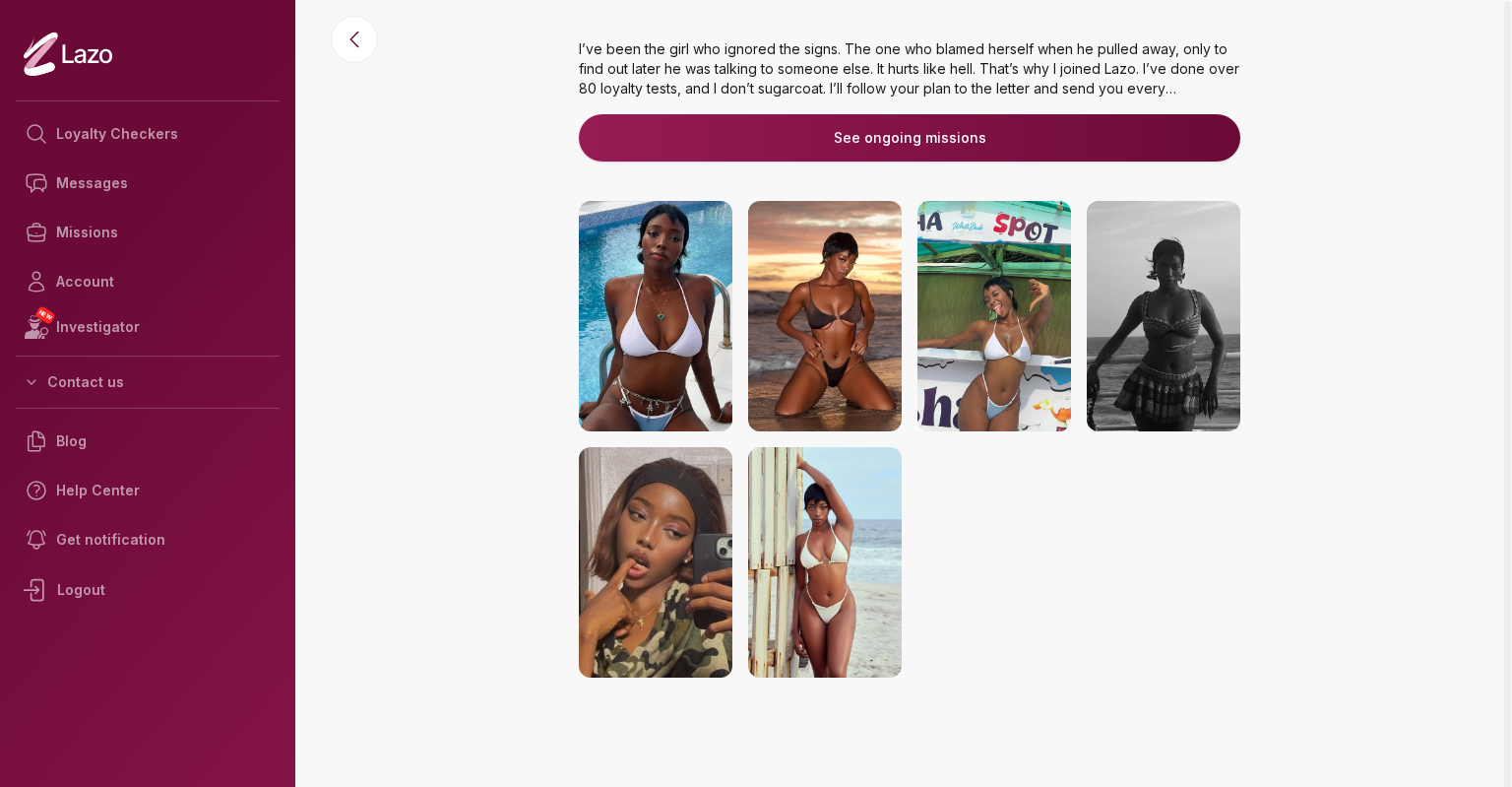 click at bounding box center [825, 562] 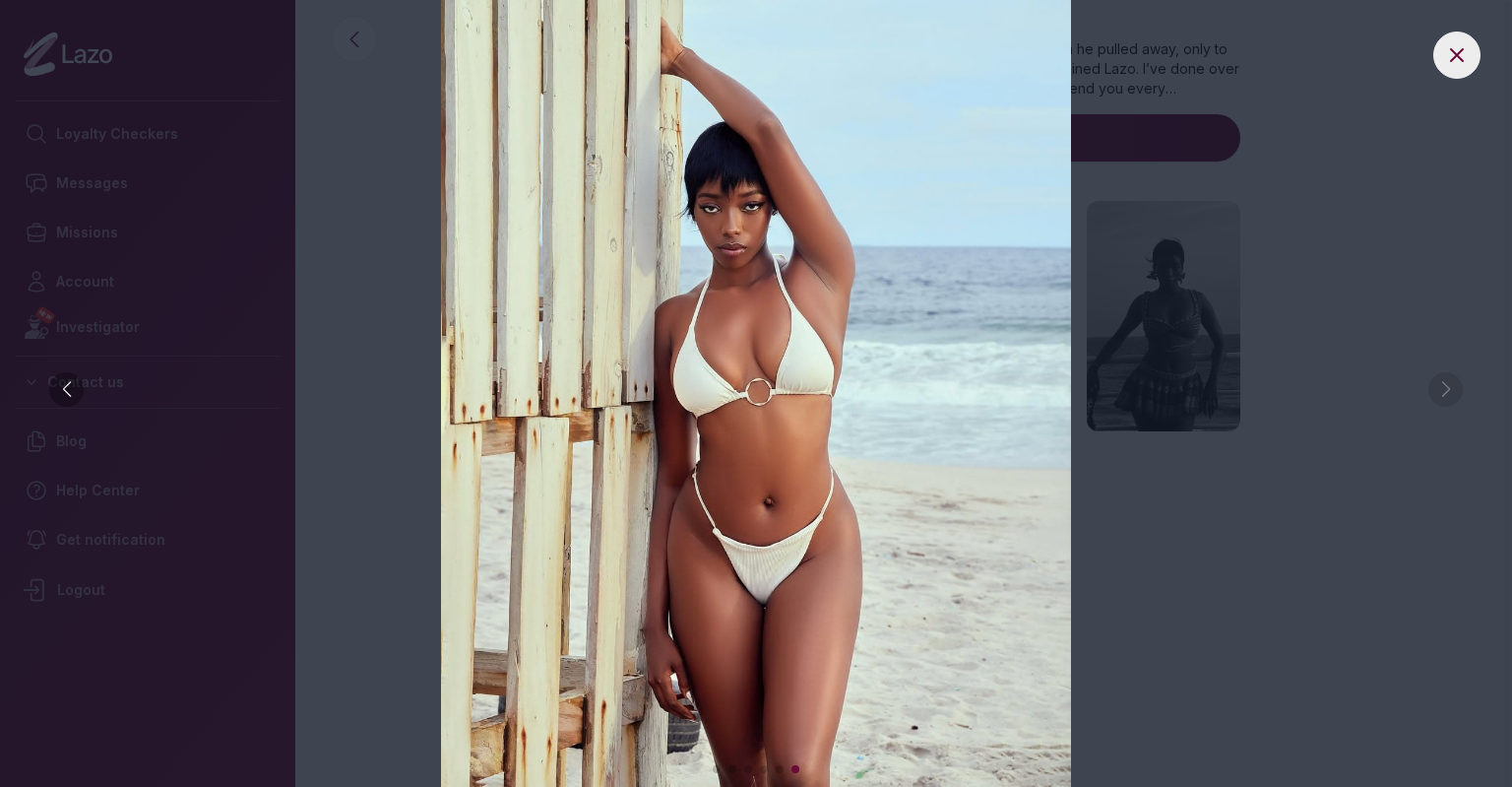 click at bounding box center (756, 393) 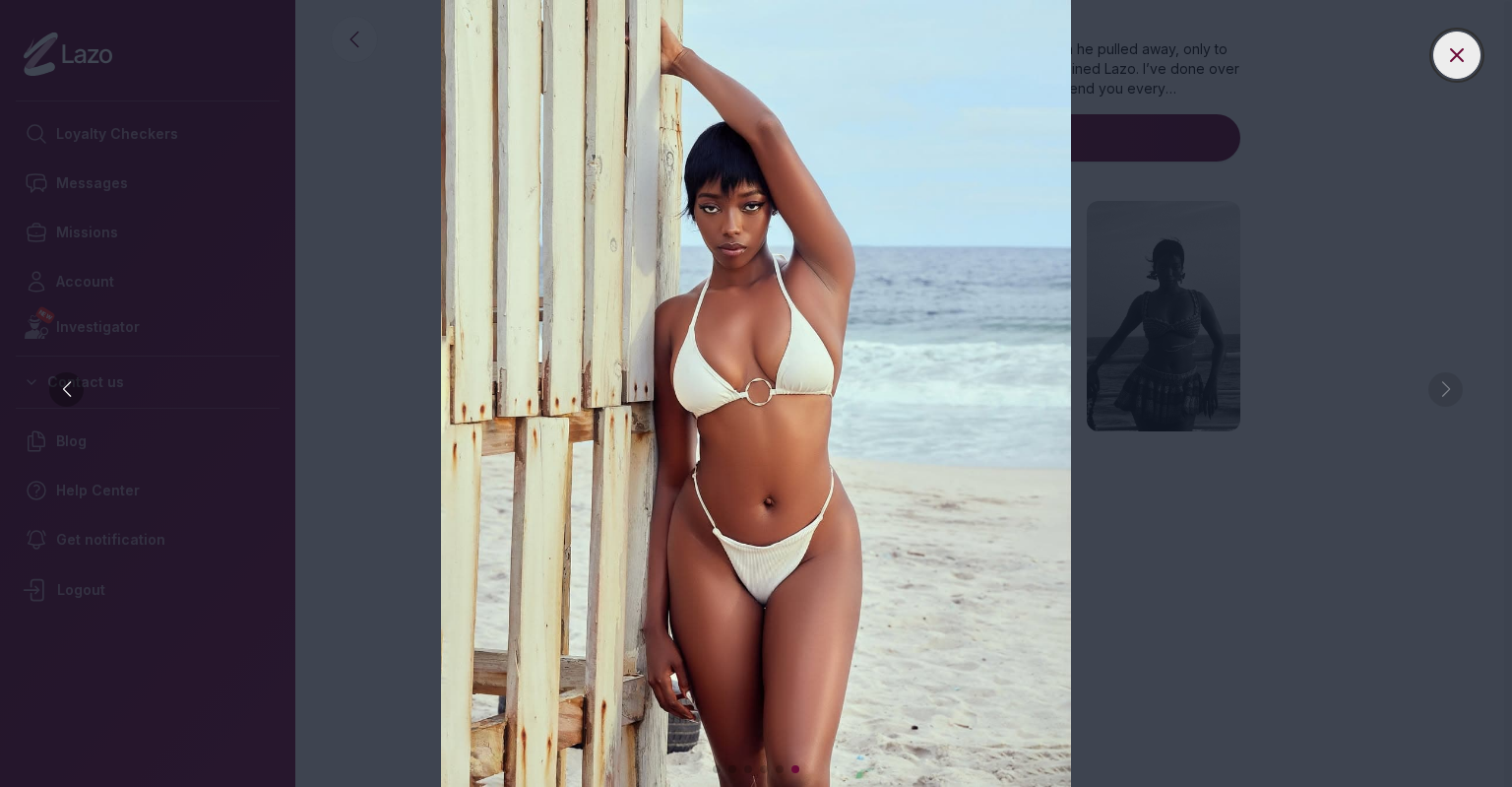 click 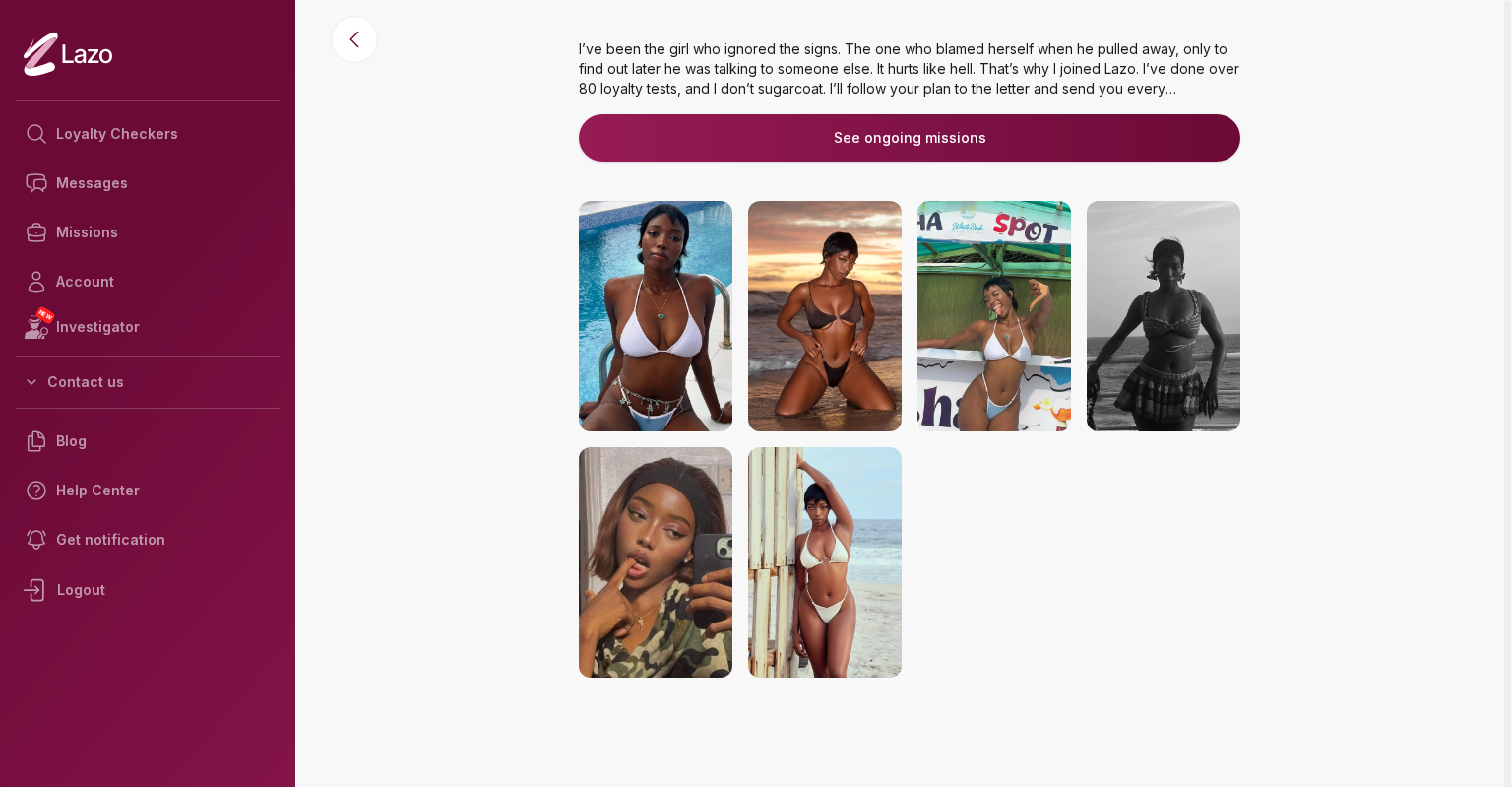 click on "See ongoing missions" at bounding box center (910, 138) 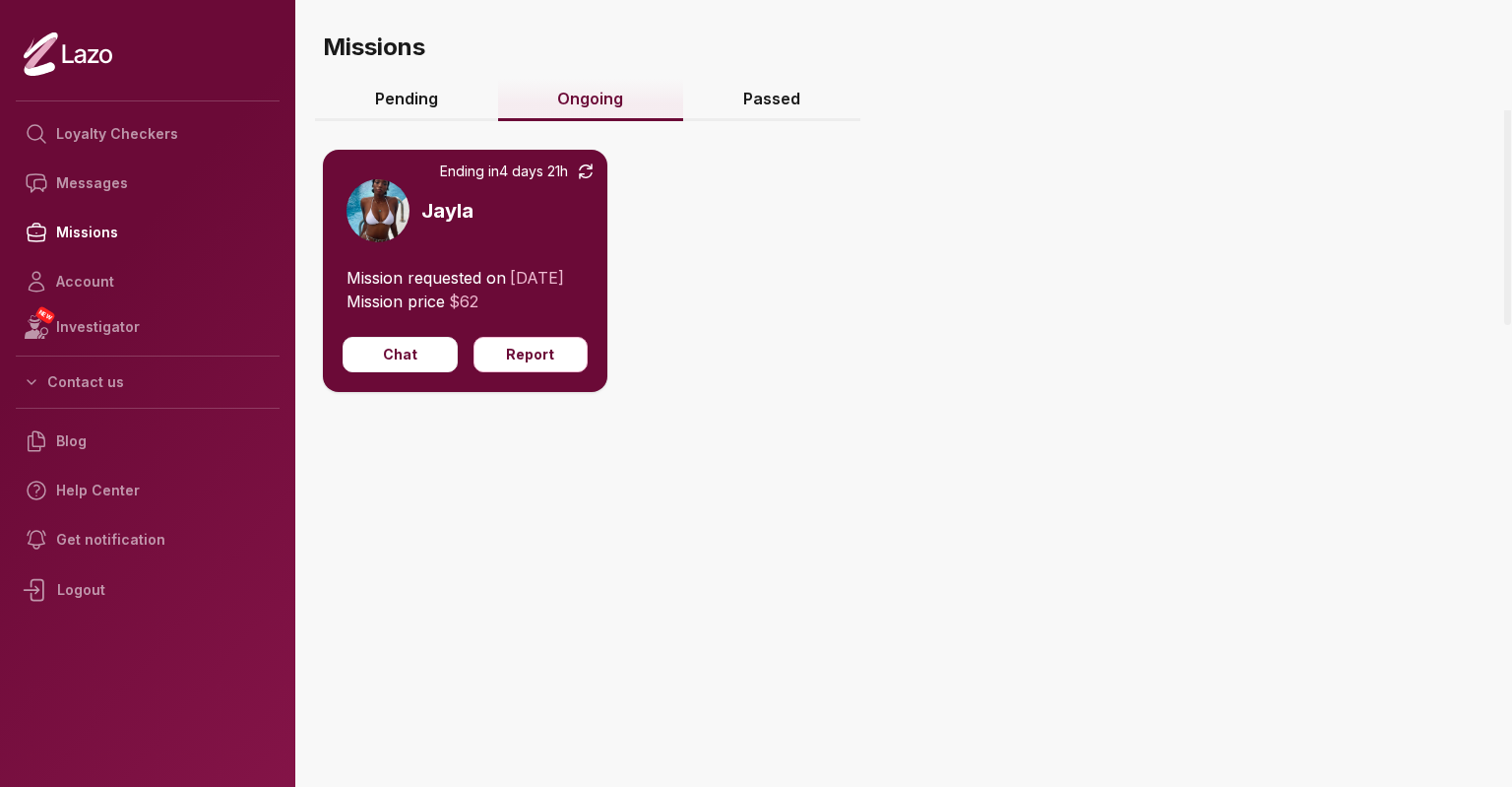 click on "Ending in  4 days 21h Jayla" at bounding box center [465, 208] 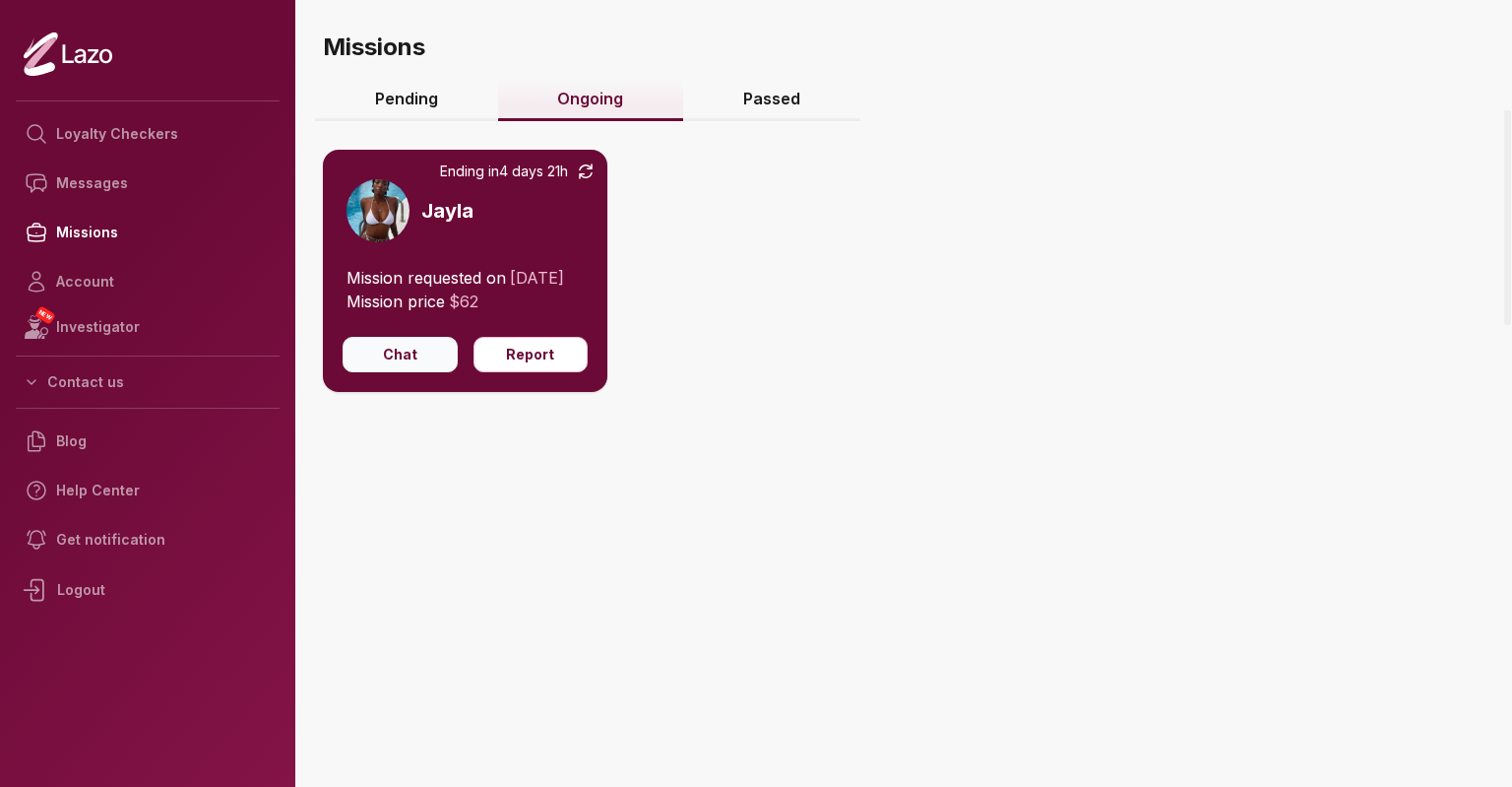 click on "Chat" at bounding box center (400, 355) 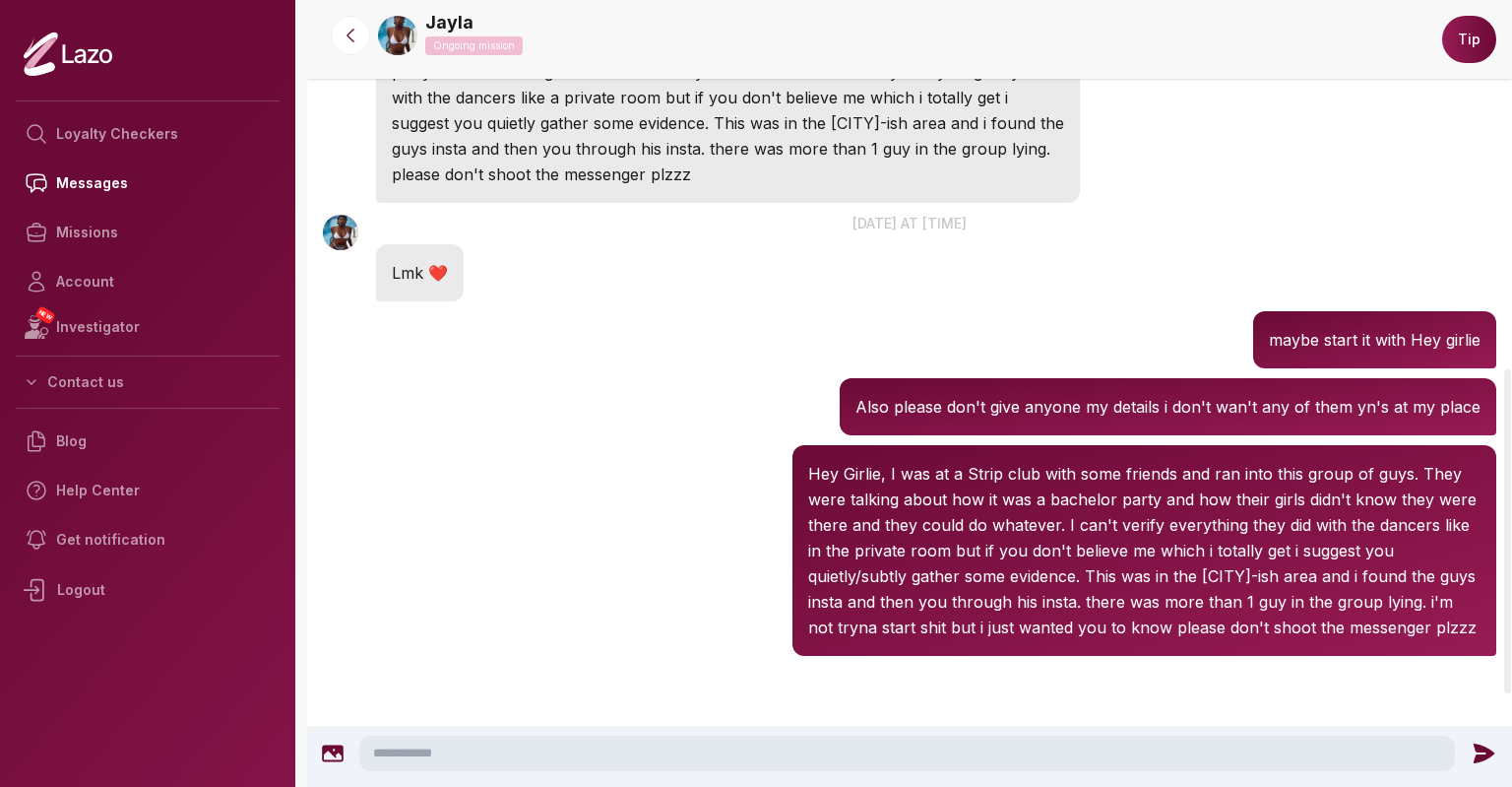 scroll, scrollTop: 910, scrollLeft: 0, axis: vertical 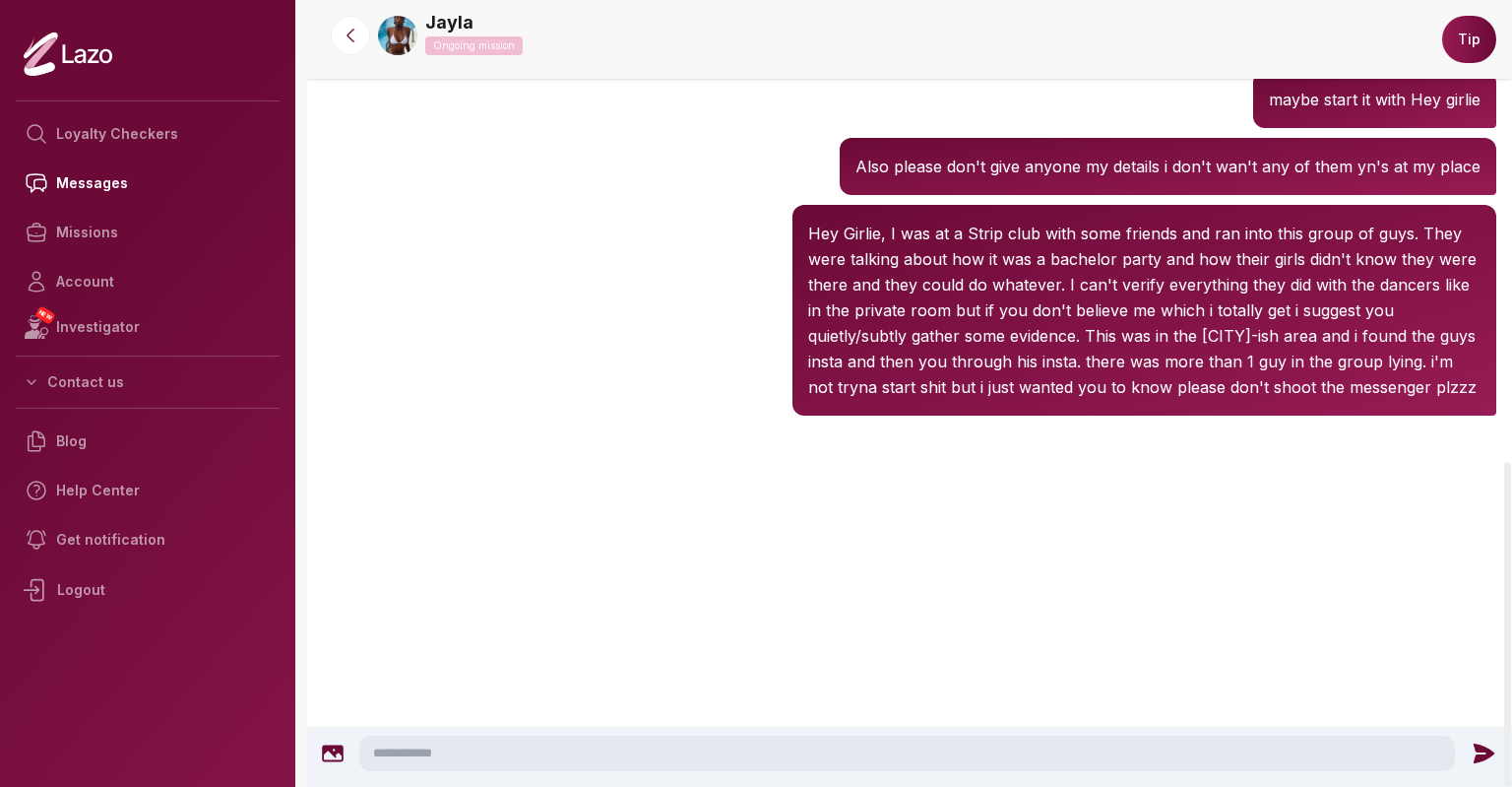 drag, startPoint x: 1511, startPoint y: 378, endPoint x: 1511, endPoint y: 822, distance: 444 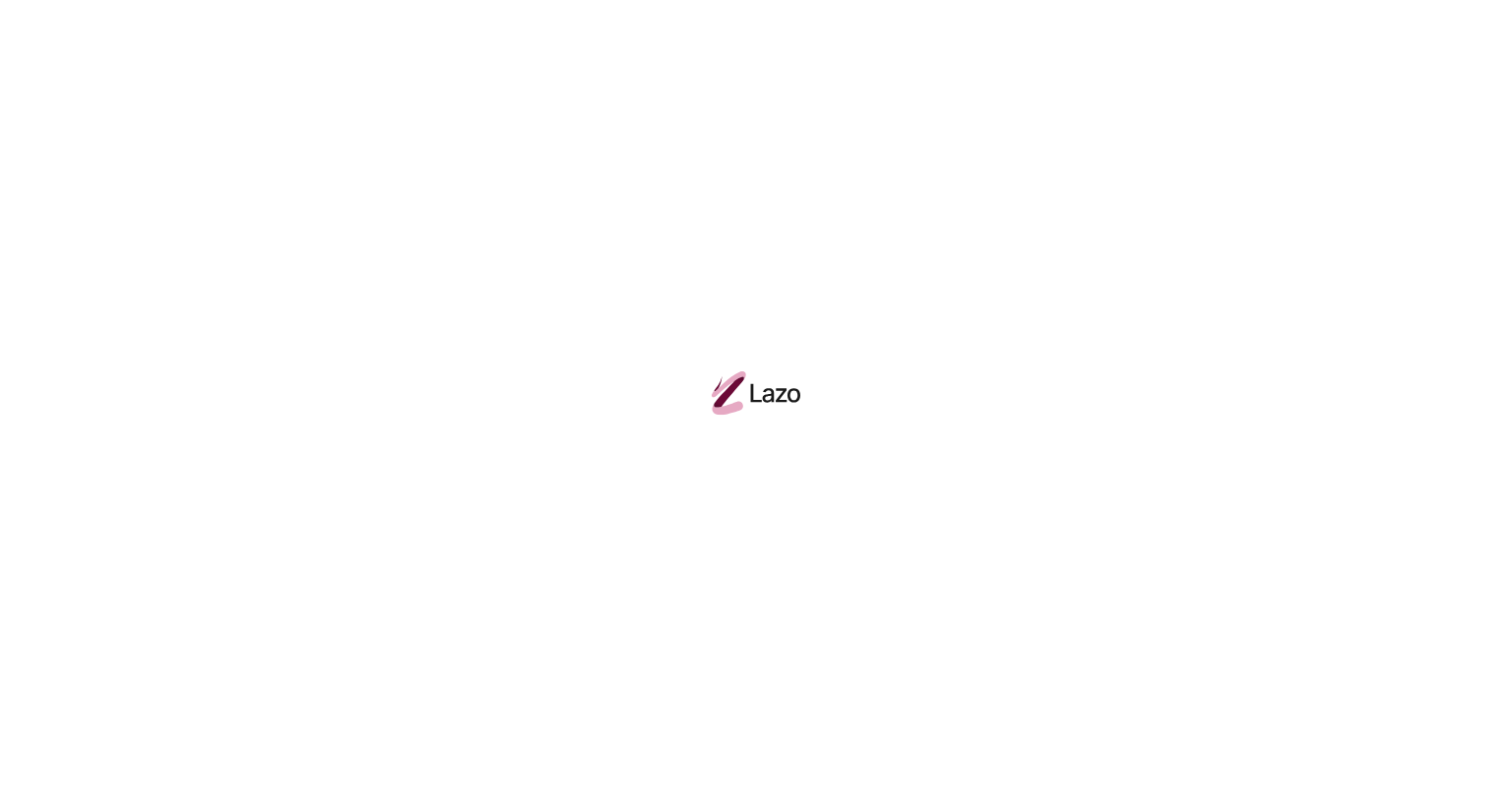 scroll, scrollTop: 0, scrollLeft: 0, axis: both 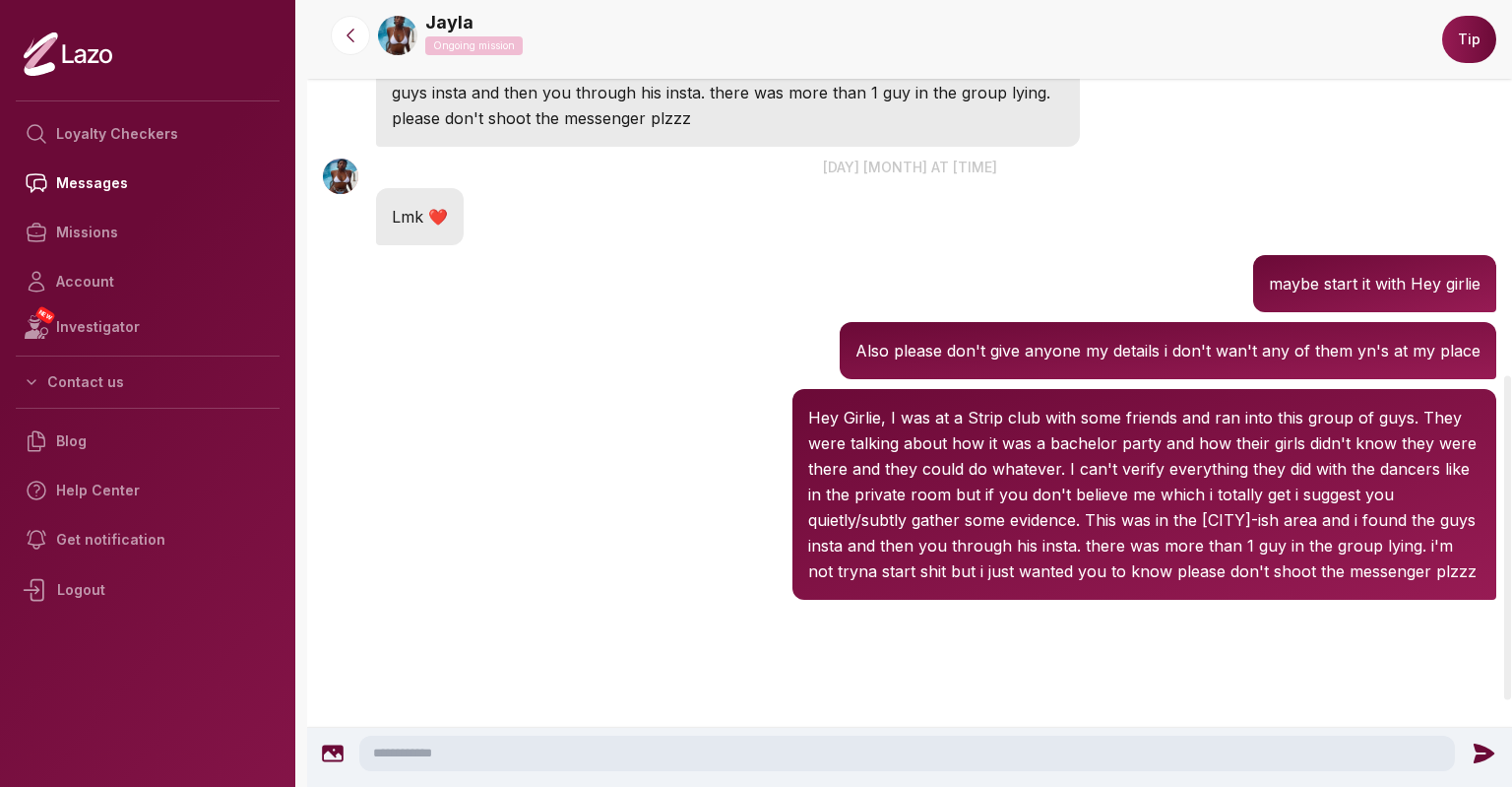 click on "Tip" at bounding box center [1469, 39] 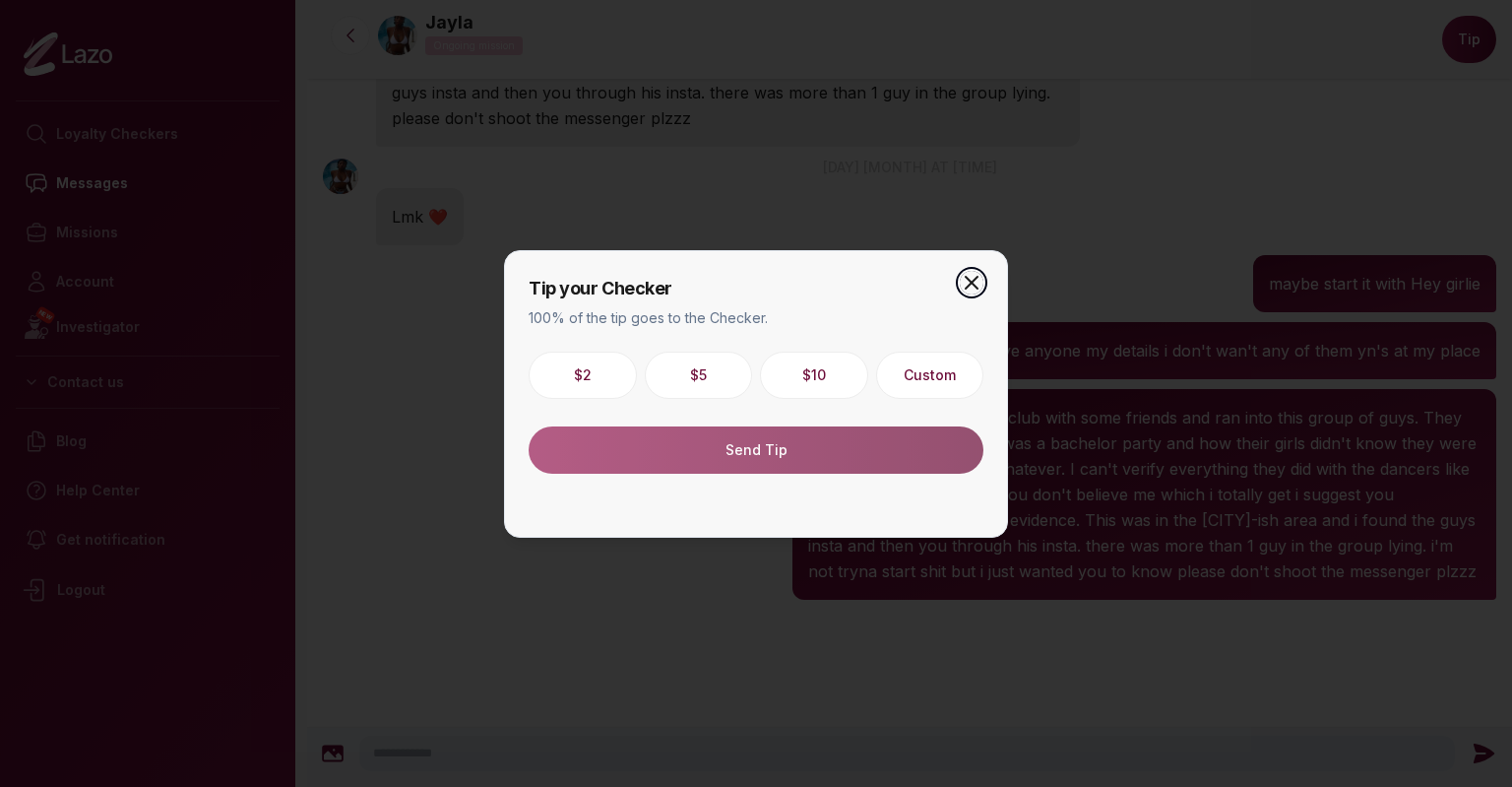 click 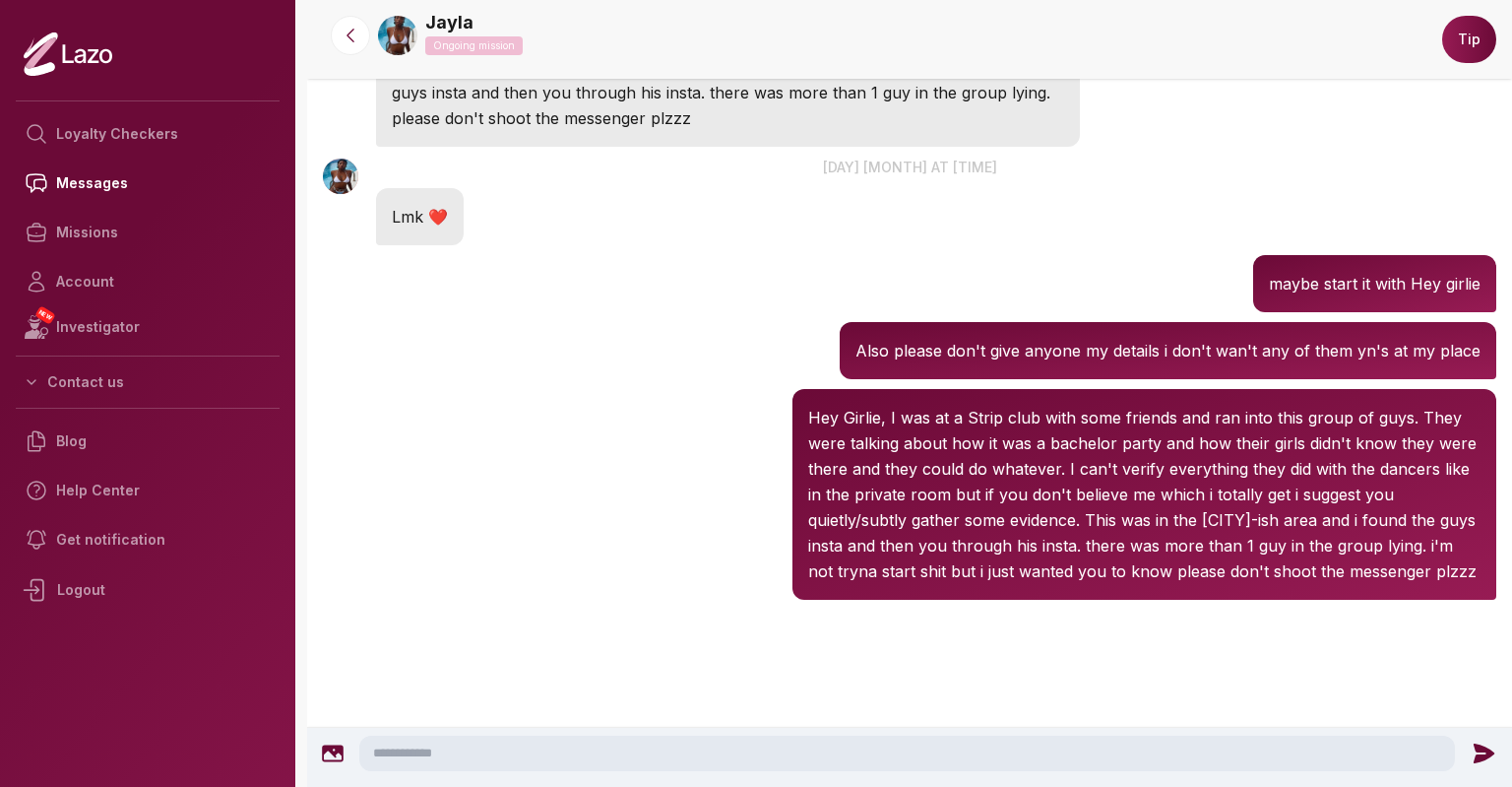 click on "Logout" at bounding box center (148, 590) 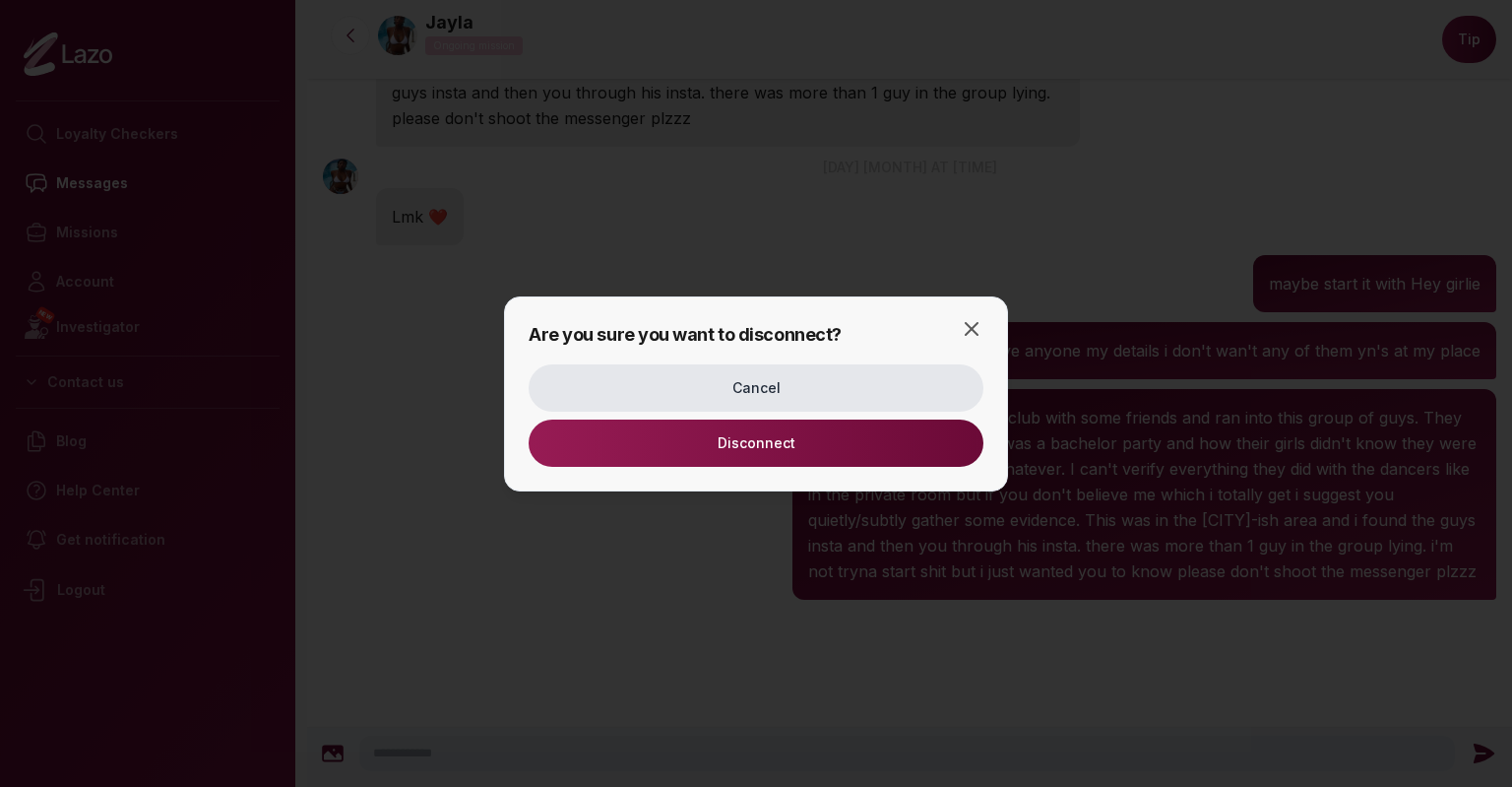 click on "Disconnect" at bounding box center [756, 443] 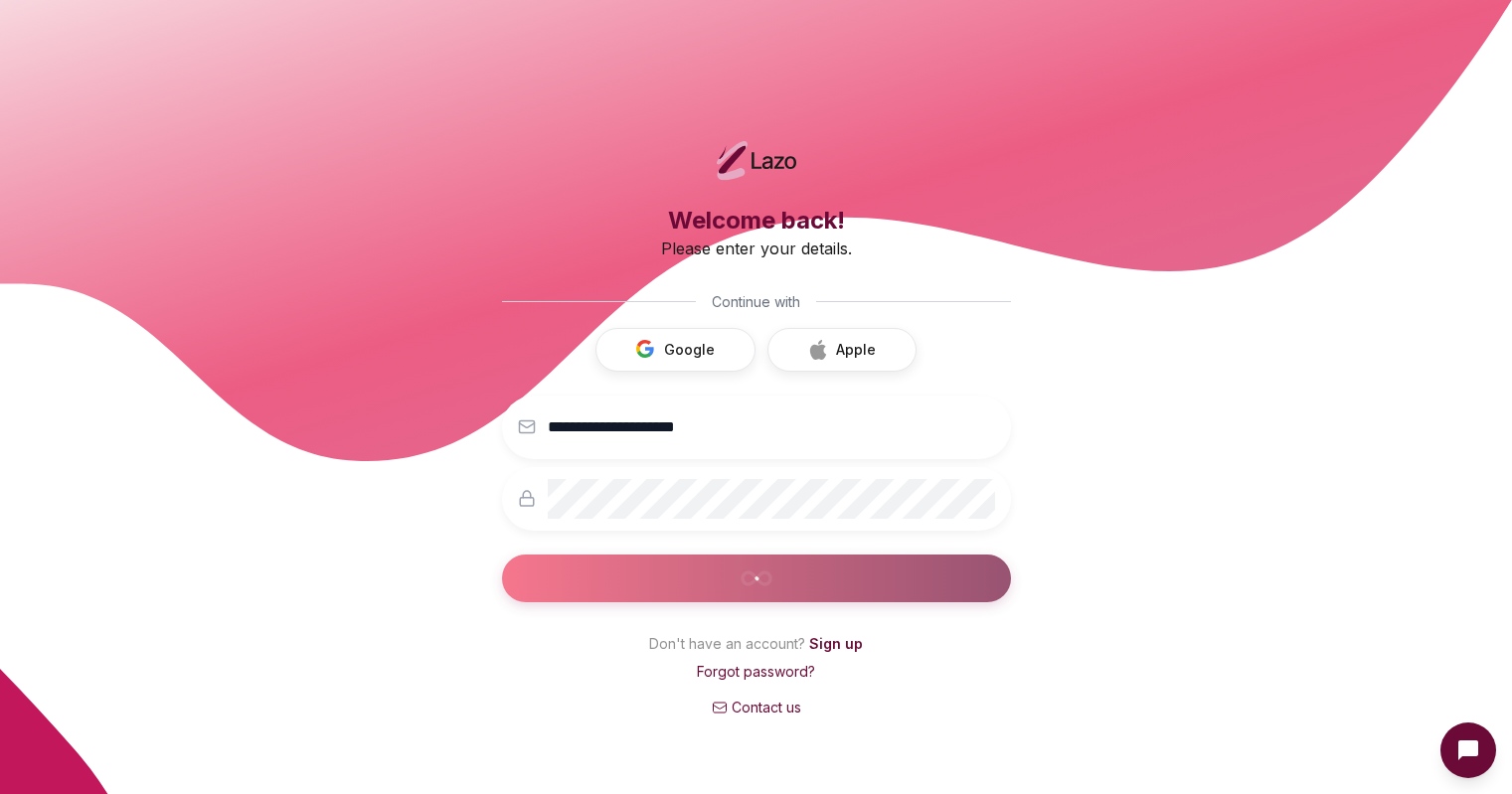 scroll, scrollTop: 0, scrollLeft: 0, axis: both 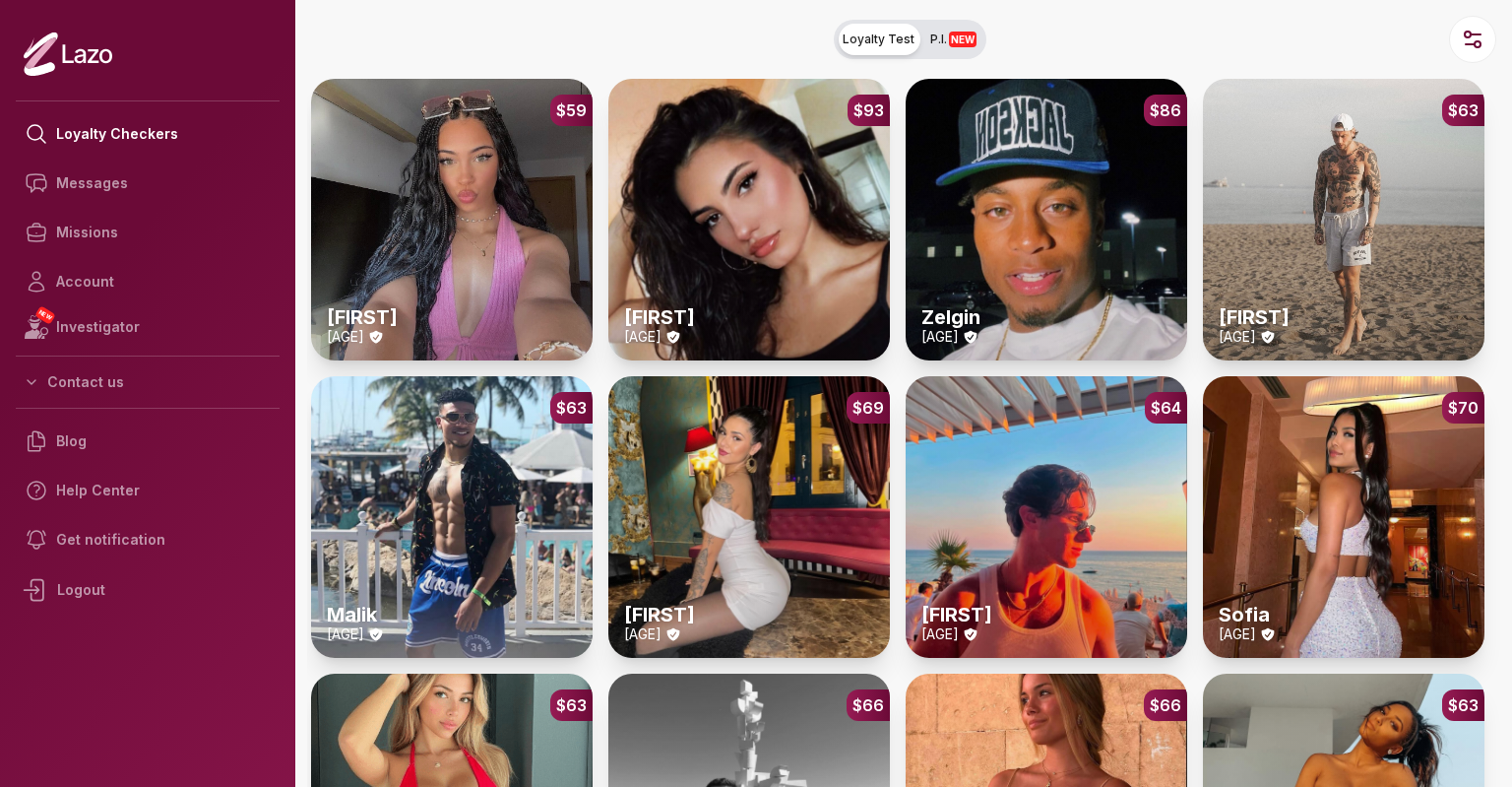 click on "Logout" at bounding box center [148, 590] 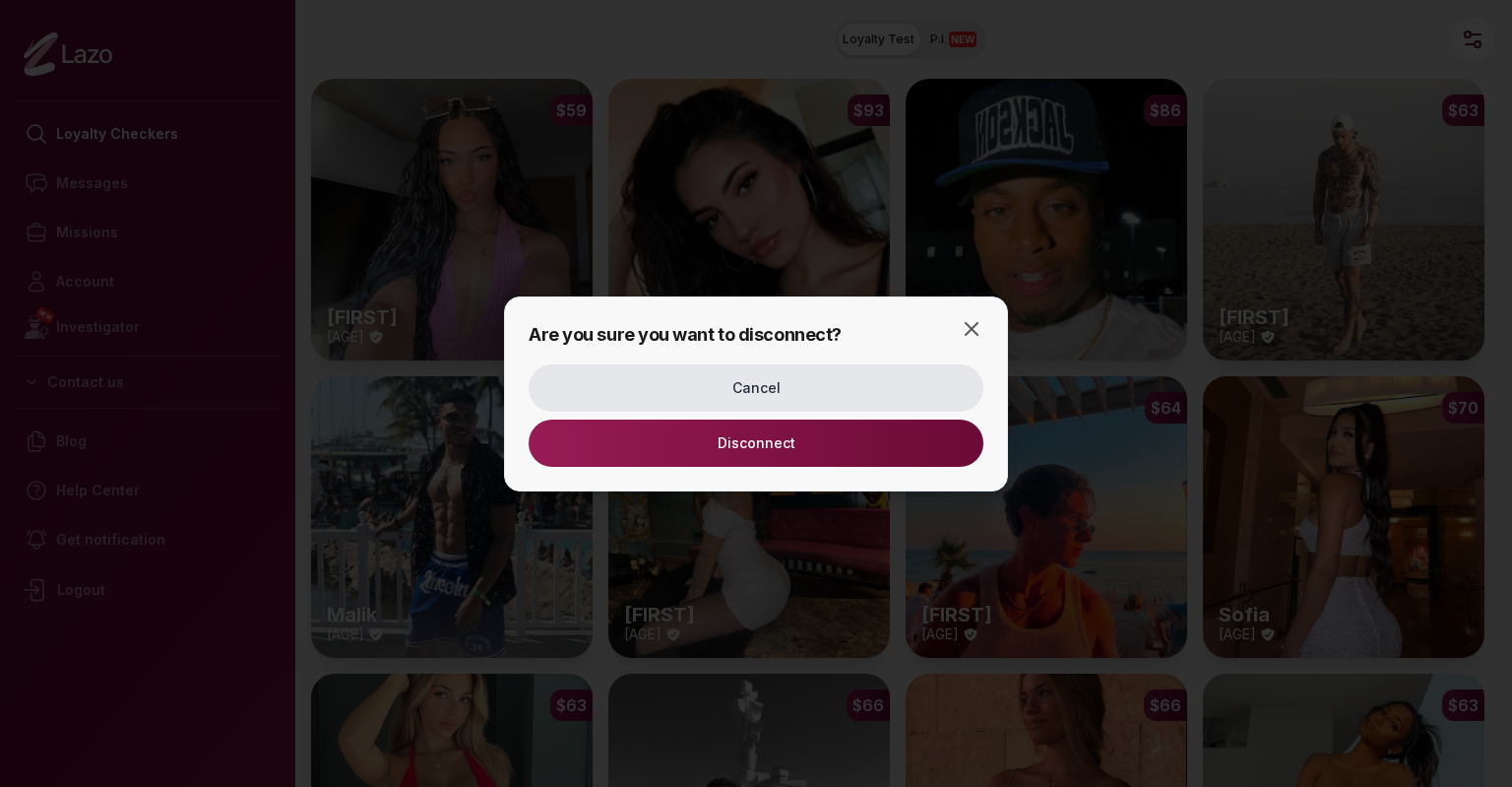click on "Disconnect" at bounding box center [756, 443] 